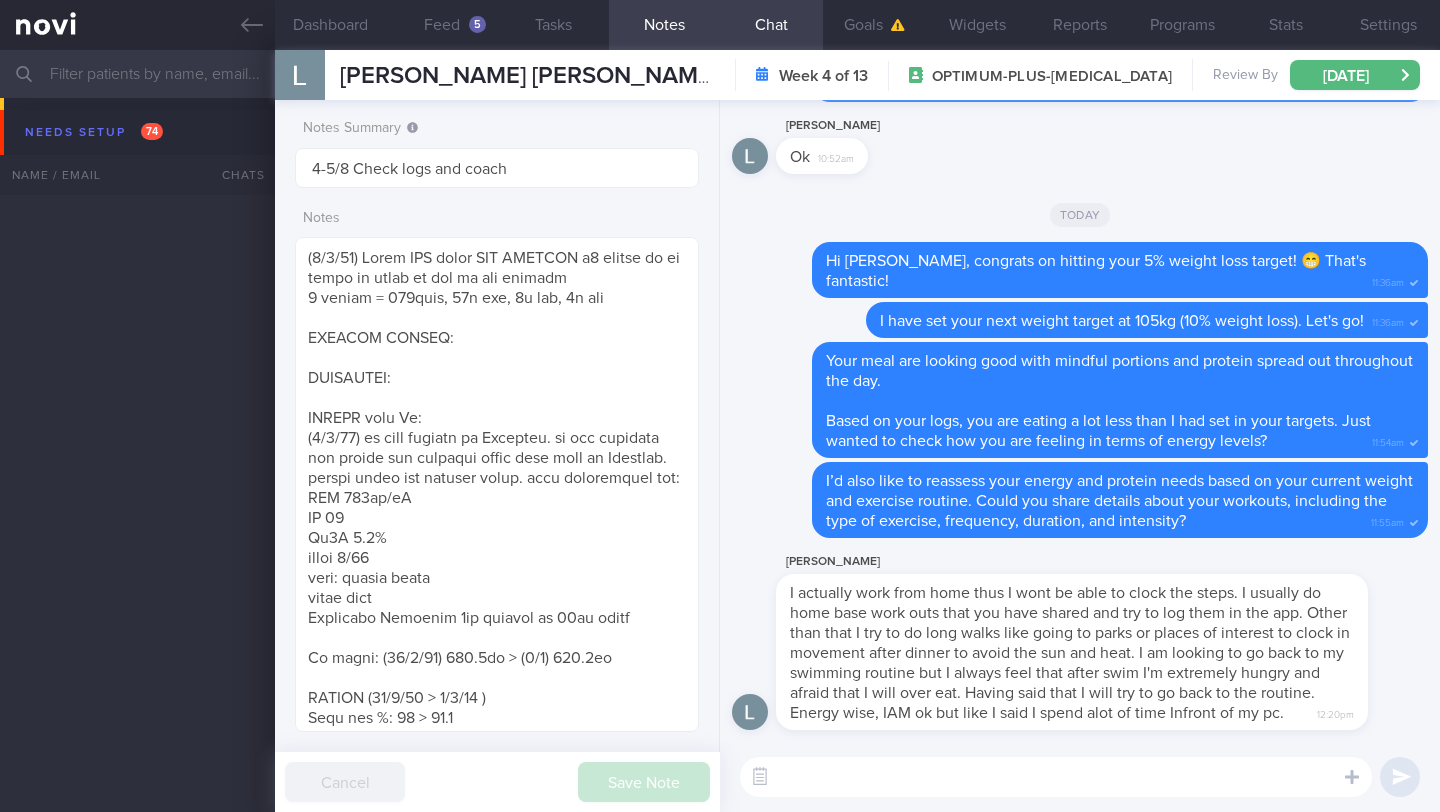 select on "7" 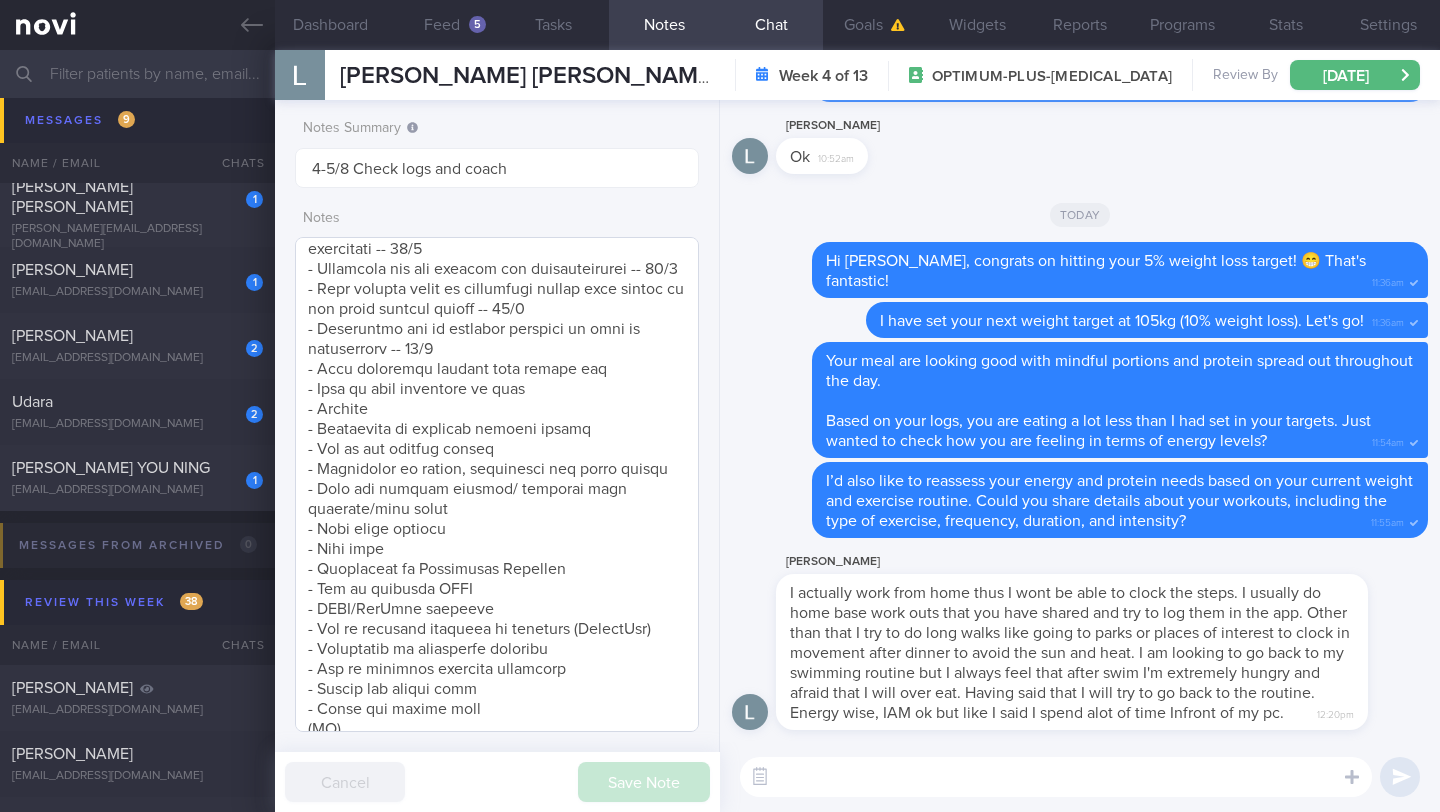 scroll, scrollTop: 1450, scrollLeft: 0, axis: vertical 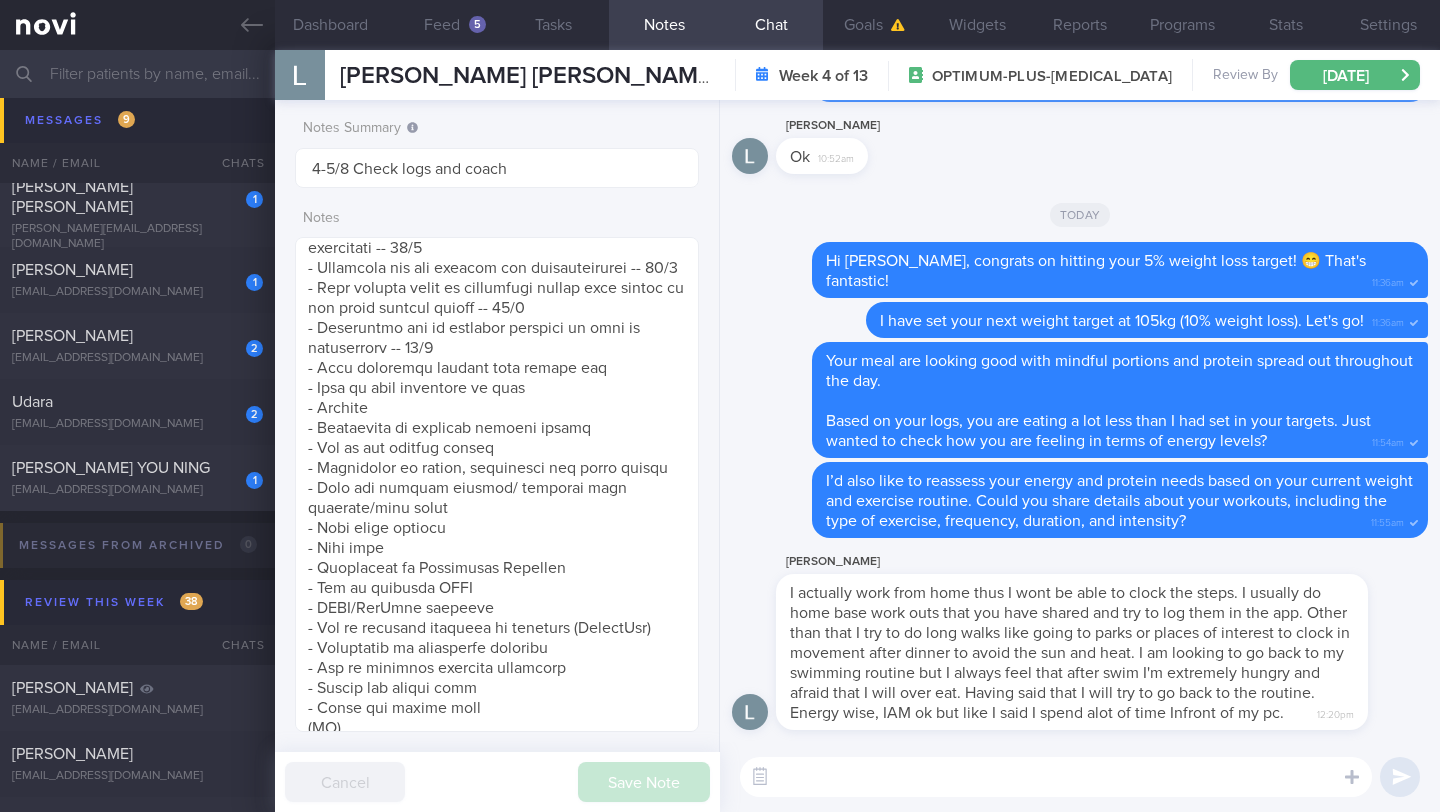 click at bounding box center [1056, 777] 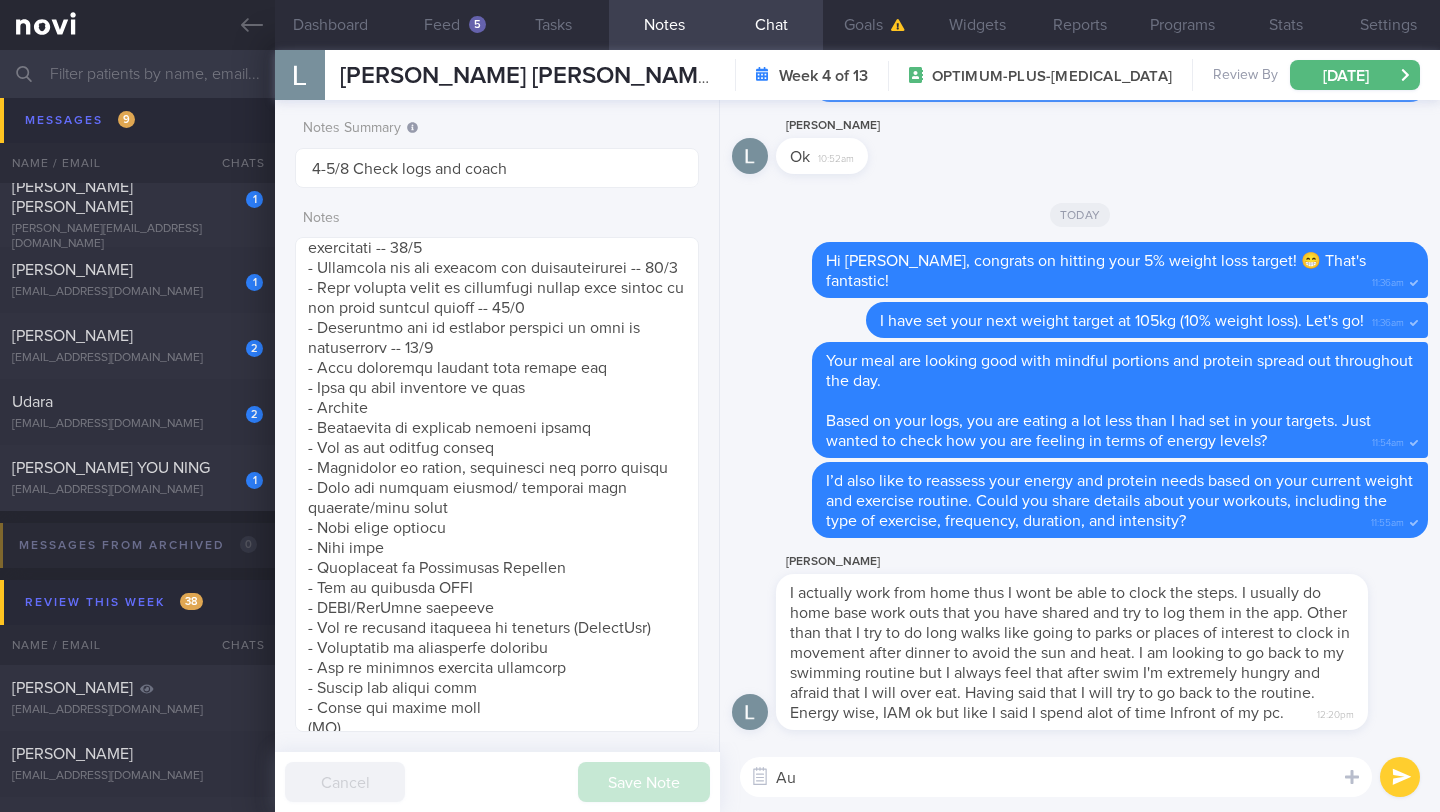 type on "A" 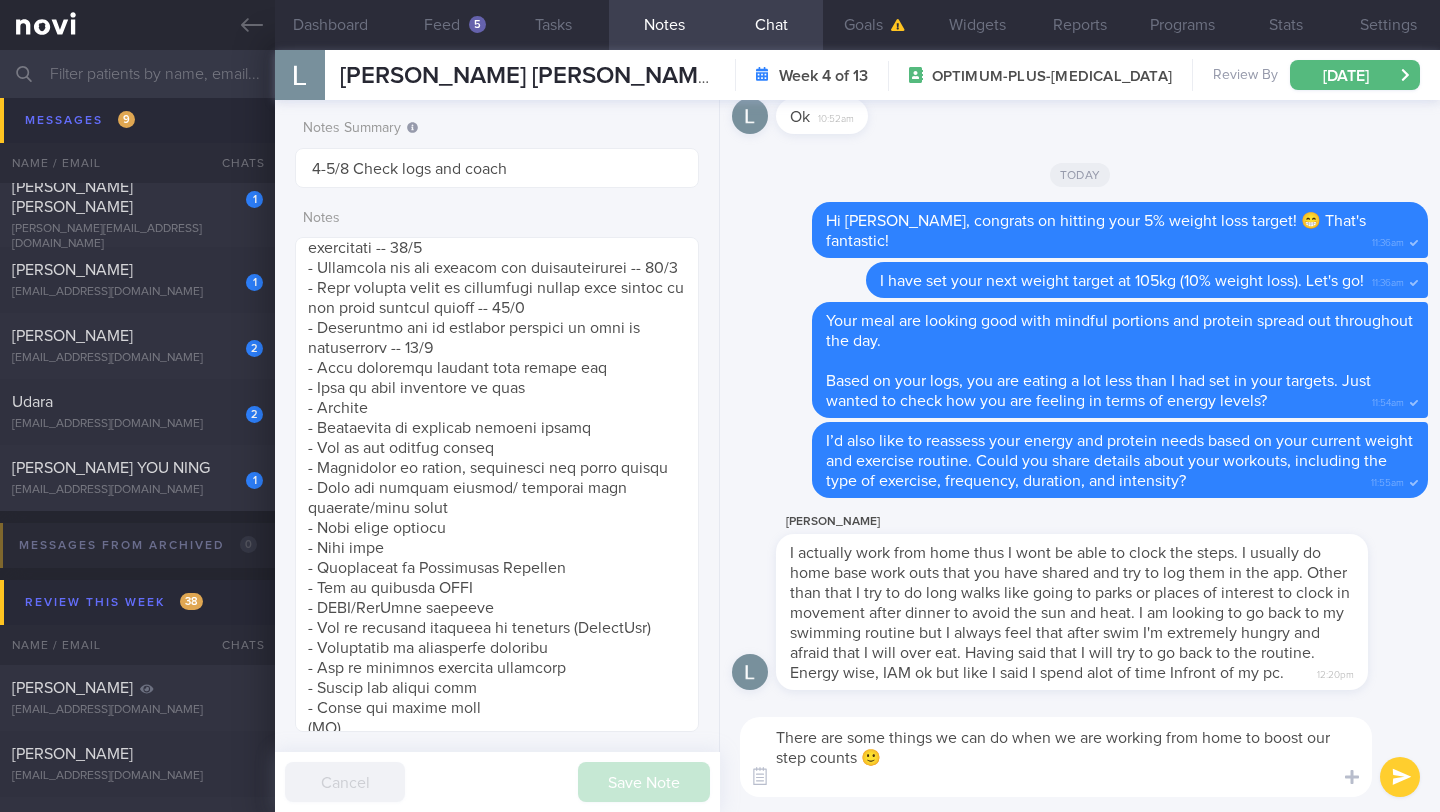 scroll, scrollTop: 0, scrollLeft: 0, axis: both 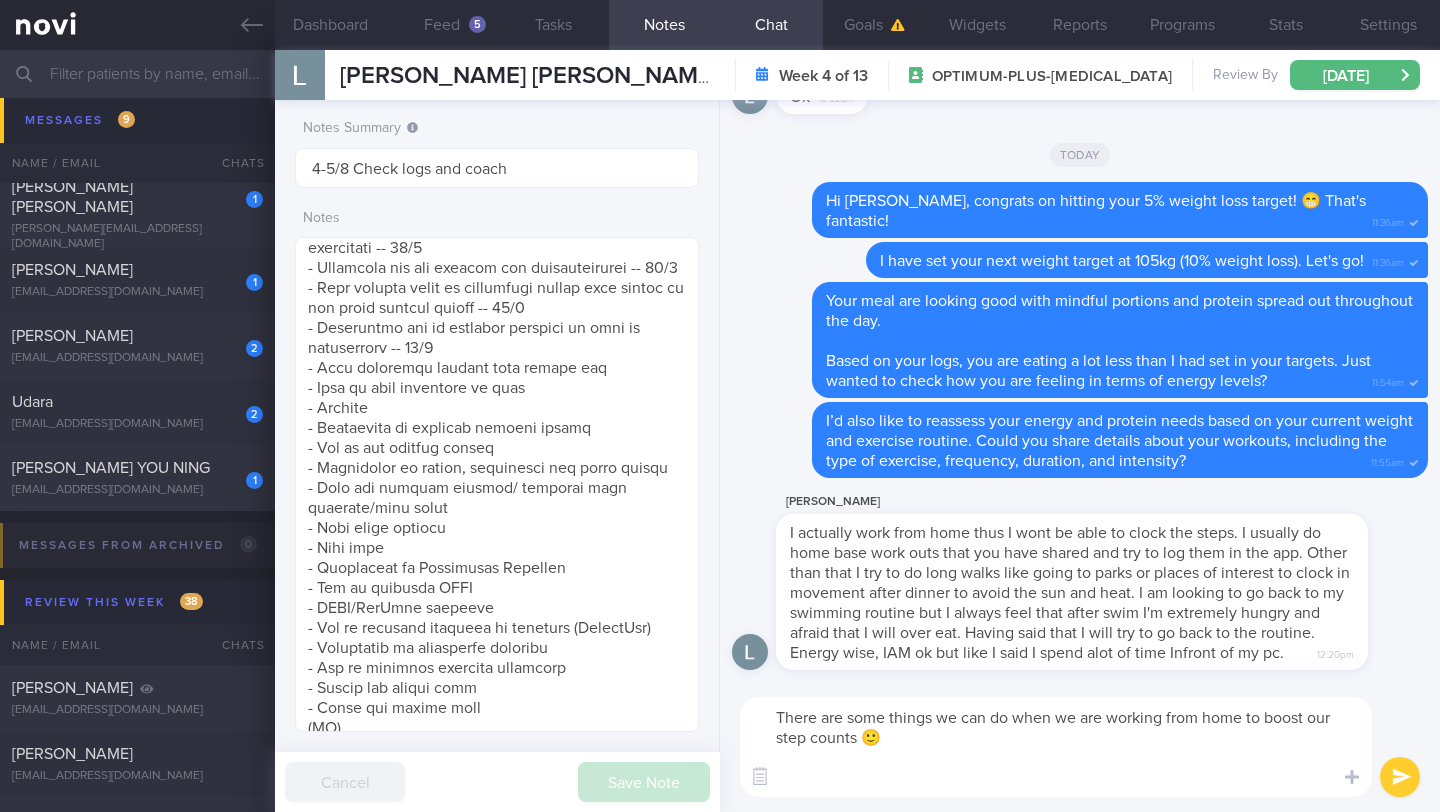 paste on "- *Walk while waiting.* Take a walk instead of sitting when you're early for an appointment or waiting for a flight.
- *Schedule workday walks.* Put reminders in your calendar for short walking breaks to ramp up your energy throughout the day. Have a one-on-one meeting? Plan to walk and talk.
- *Talk and walk.* Plan to catch up with loved ones over the phone? Talk and walk at the same time in the home out outside
- *Park farther away.* Choose parking spots farther away from the entrance. If you take the bus, get off at a stop early and walk the rest of the way. Walking to or from work, if possible
- *Take the stairs.* Even going down the stairs counts as steps and burns calories.
- *Walking to the grocery store.* Instead of ordering groceries online.
- *Going out to buy food.* instead of ordering food delivery
- *Do more housework.* whenever possible
- *Taking breaks.* Whether from working, watching TV, or reading to do something active
- *Trying something new.* Try a different way to get more steps, such ..." 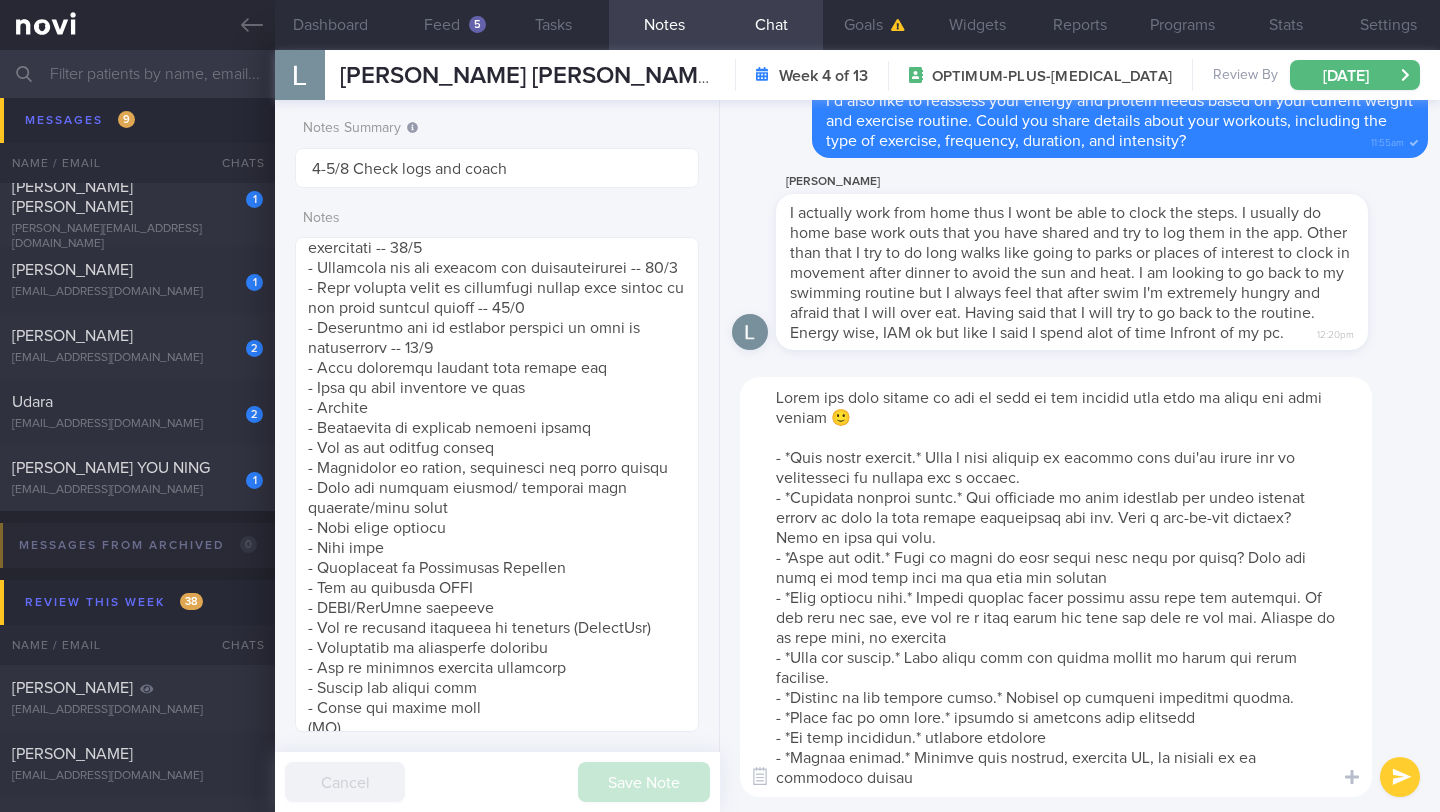 drag, startPoint x: 778, startPoint y: 401, endPoint x: 882, endPoint y: 404, distance: 104.04326 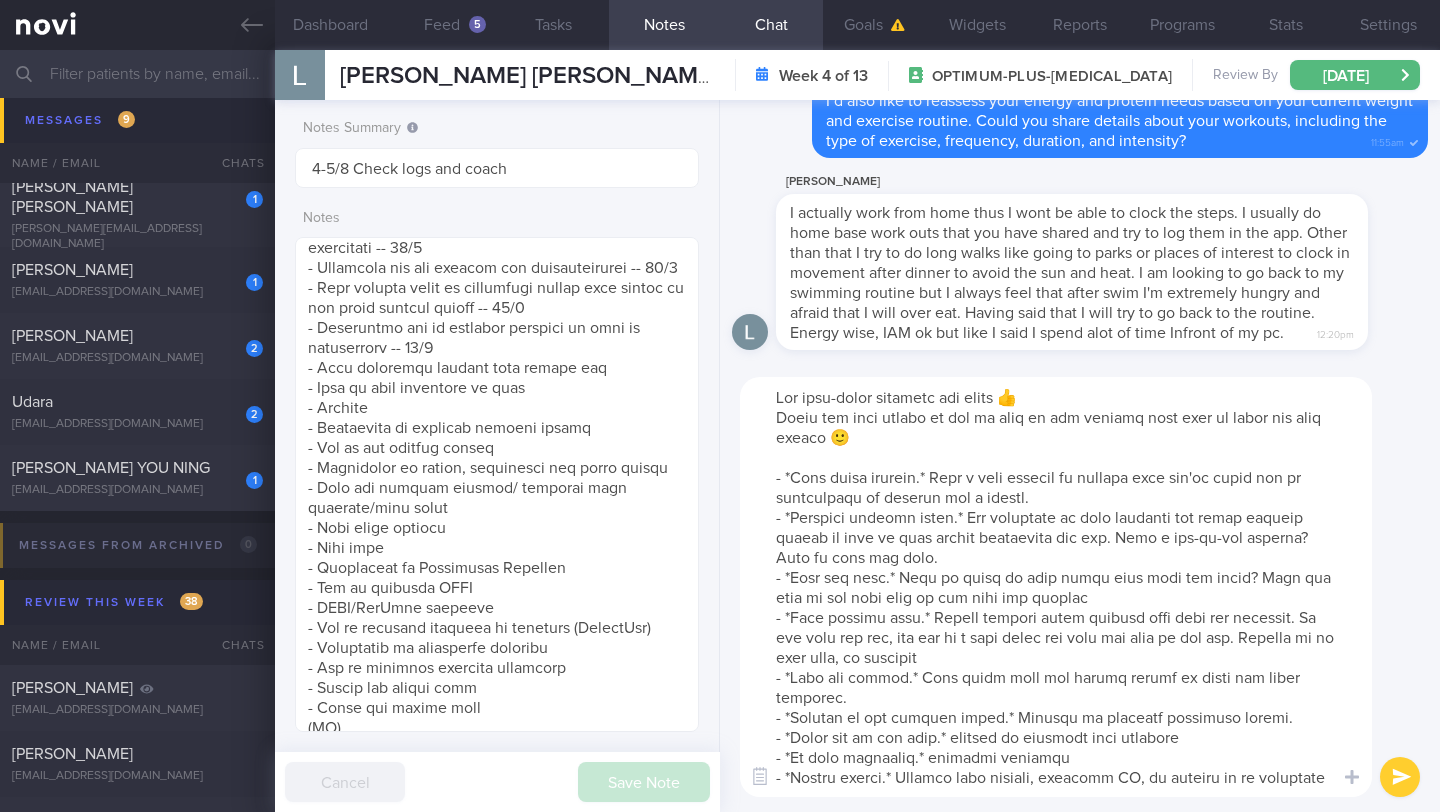 click at bounding box center [1056, 587] 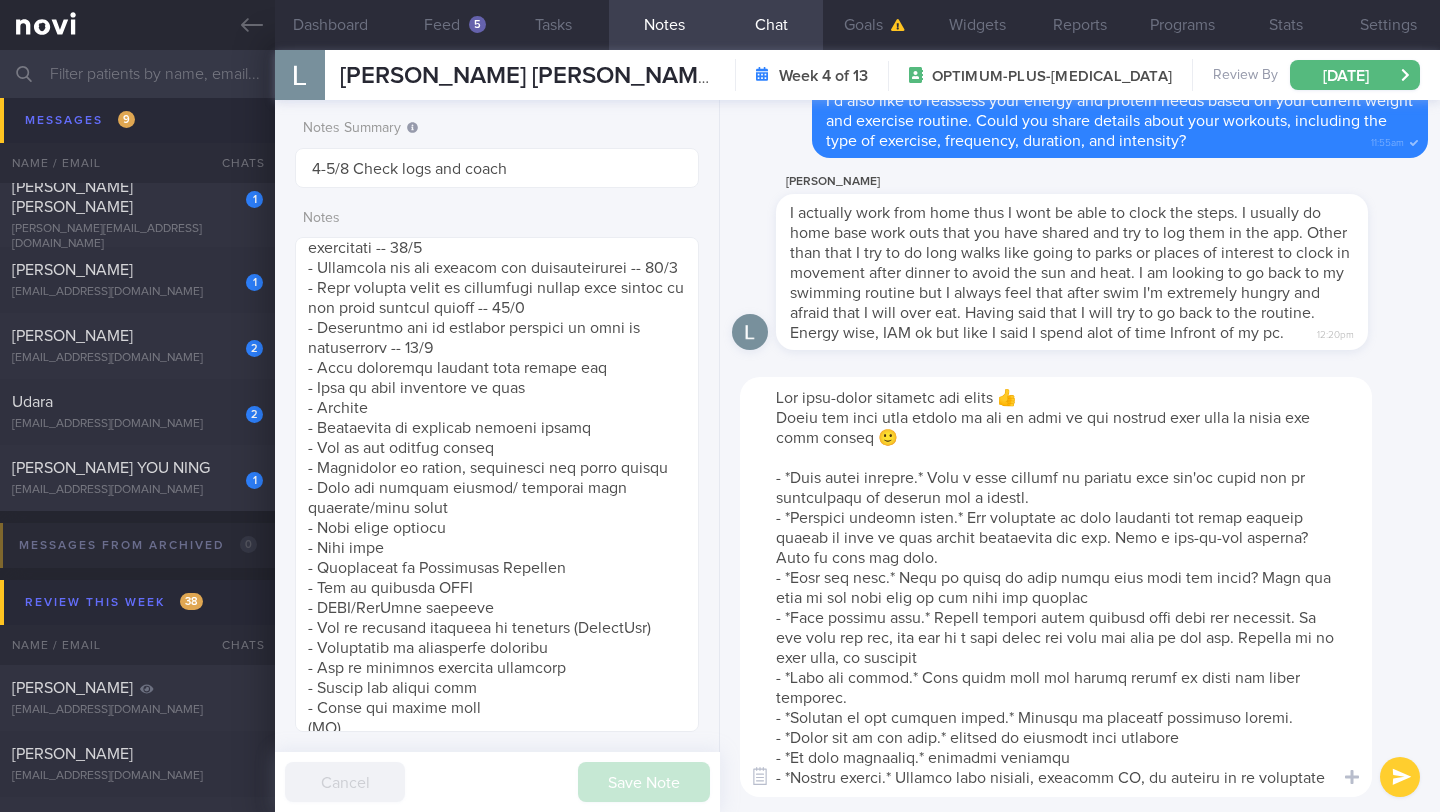 click at bounding box center [1056, 587] 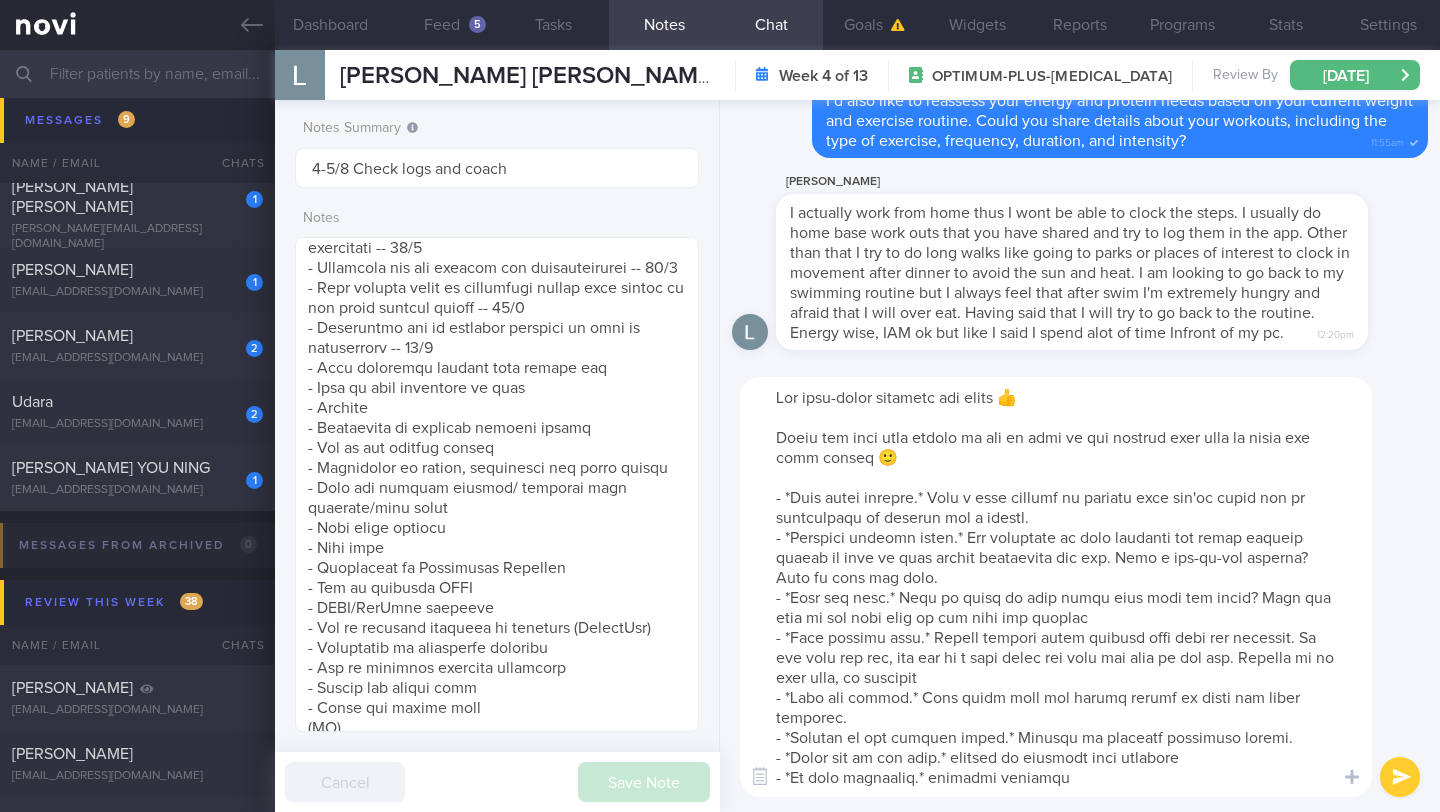 click at bounding box center [1056, 587] 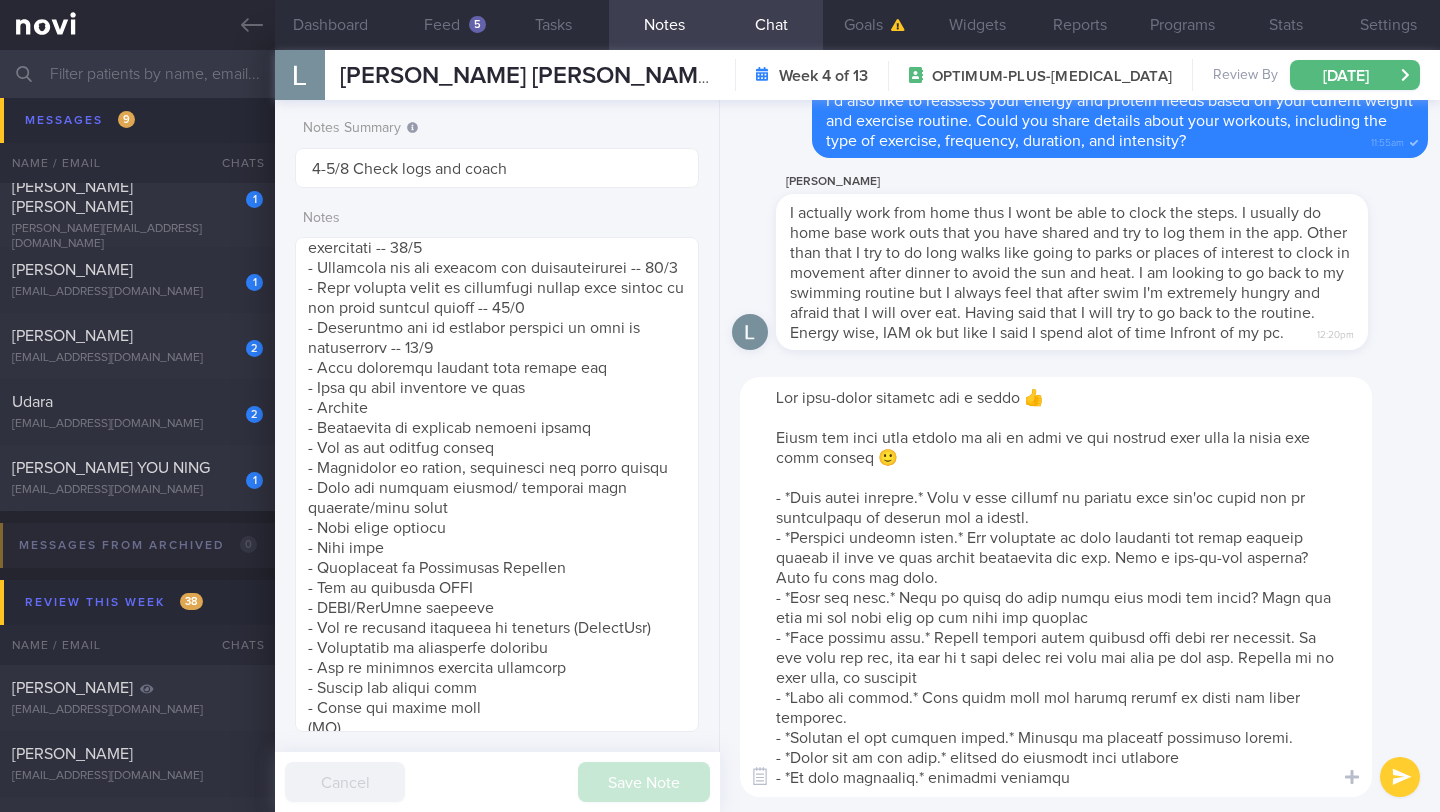 click at bounding box center [1056, 587] 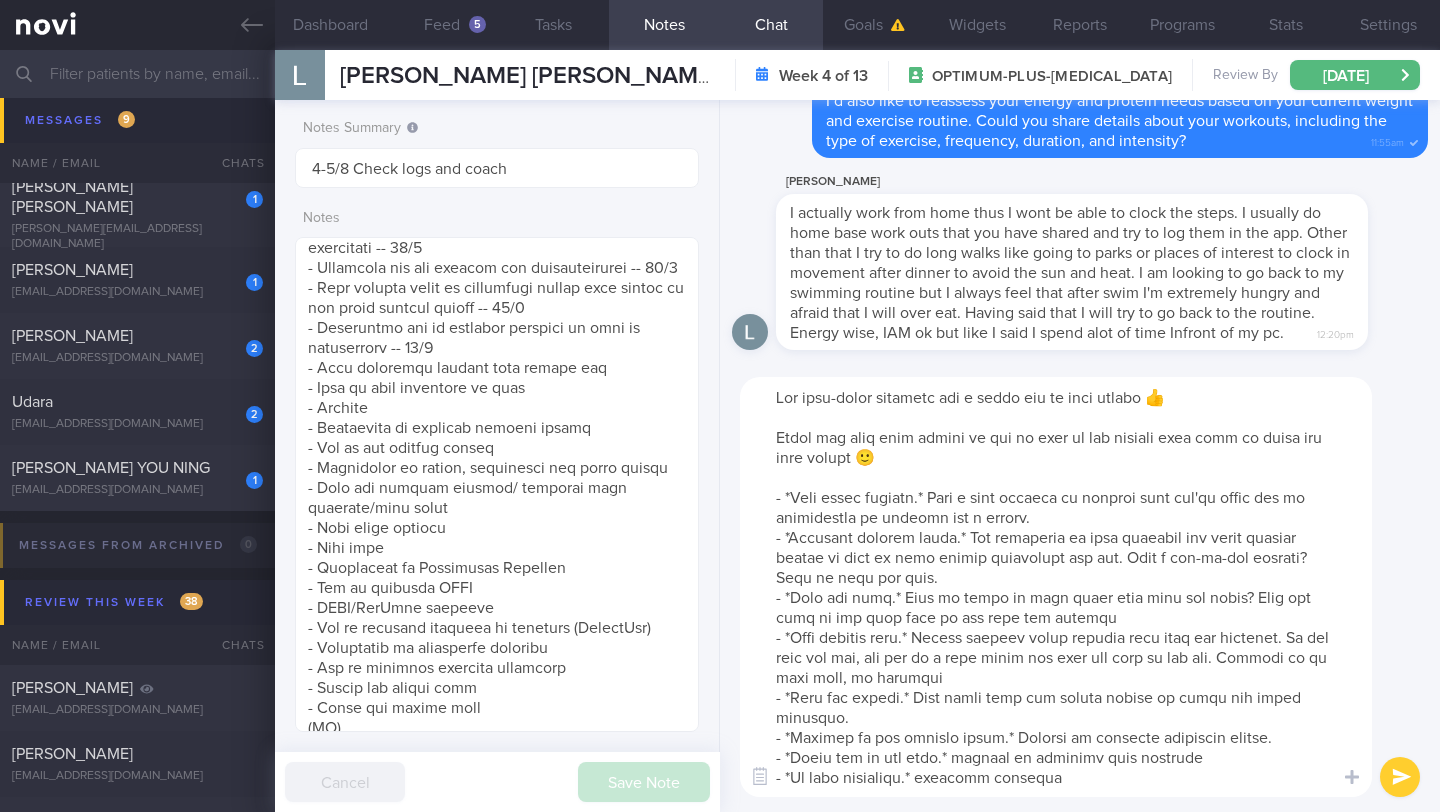 drag, startPoint x: 973, startPoint y: 676, endPoint x: 756, endPoint y: 642, distance: 219.64745 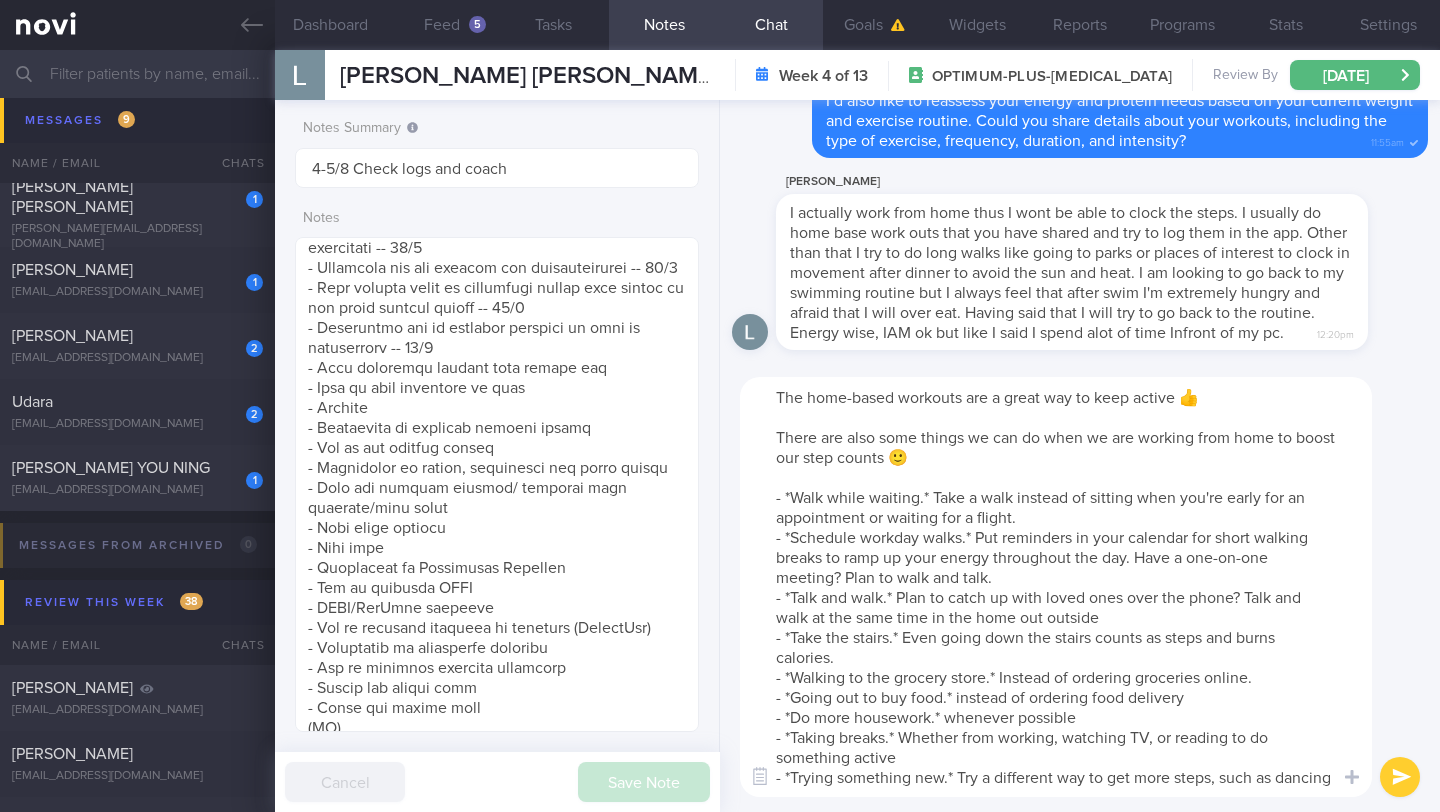 drag, startPoint x: 1273, startPoint y: 672, endPoint x: 718, endPoint y: 639, distance: 555.9802 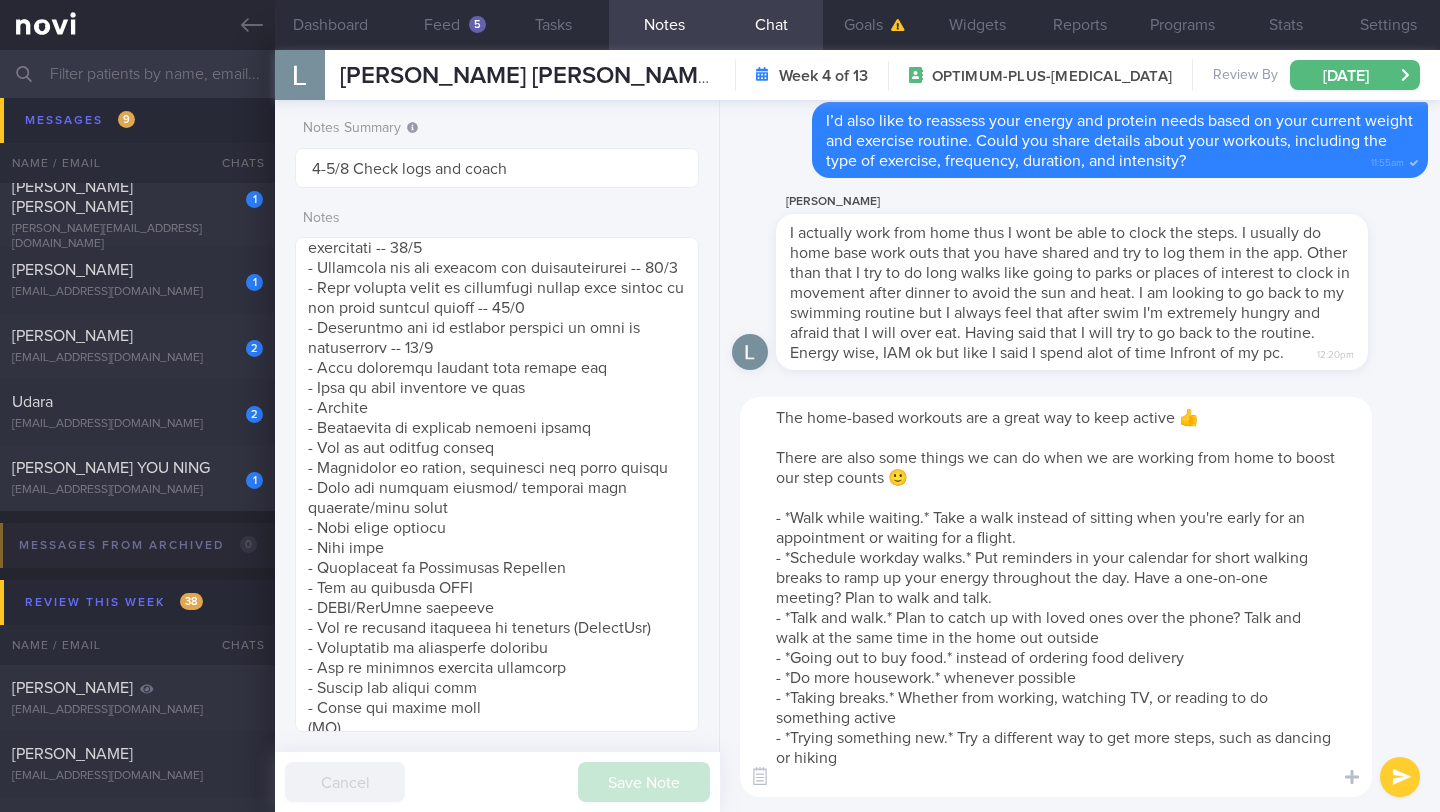 drag, startPoint x: 1100, startPoint y: 672, endPoint x: 757, endPoint y: 676, distance: 343.02332 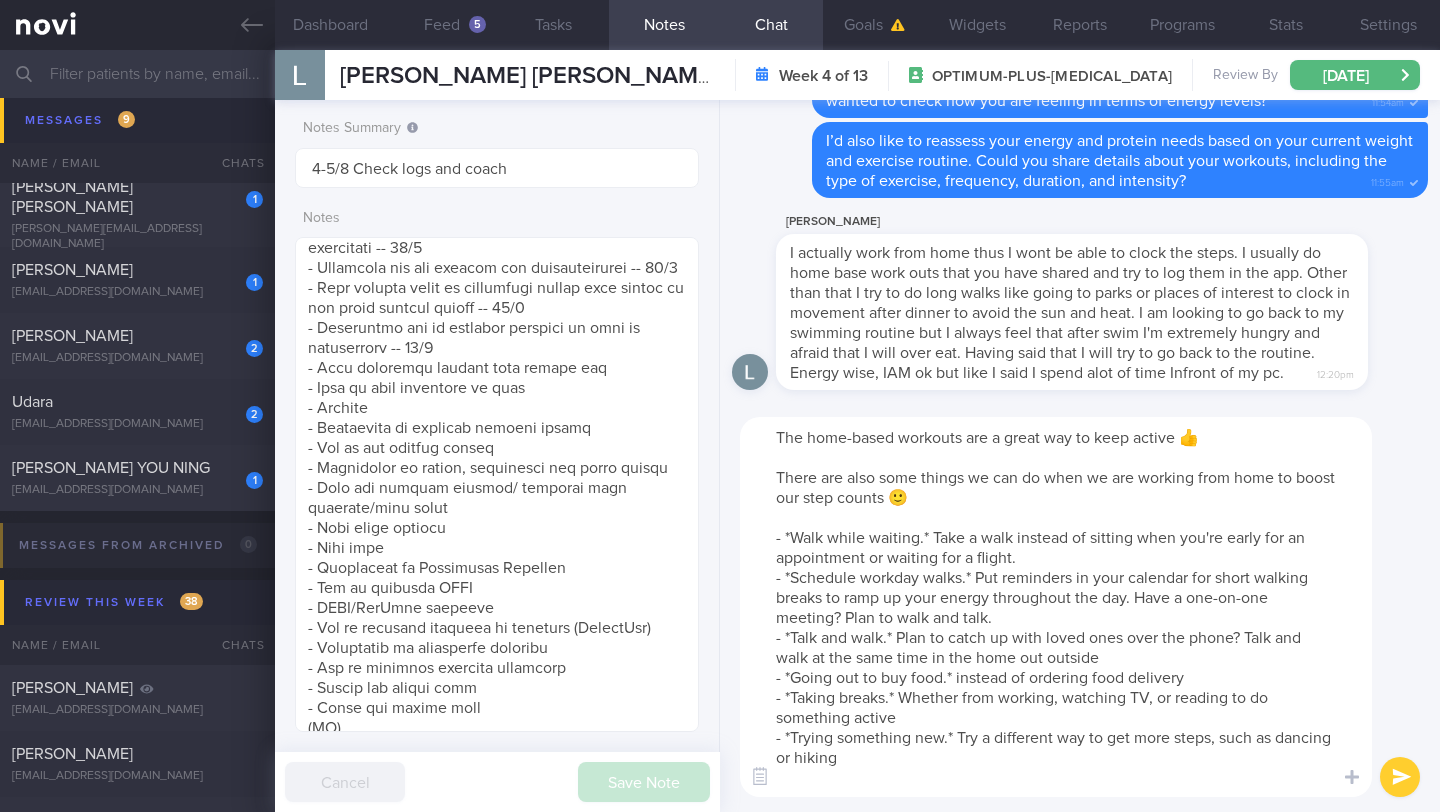 click on "The home-based workouts are a great way to keep active 👍
There are also some things we can do when we are working from home to boost our step counts 🙂
- *Walk while waiting.* Take a walk instead of sitting when you're early for an appointment or waiting for a flight.
- *Schedule workday walks.* Put reminders in your calendar for short walking breaks to ramp up your energy throughout the day. Have a one-on-one meeting? Plan to walk and talk.
- *Talk and walk.* Plan to catch up with loved ones over the phone? Talk and walk at the same time in the home out outside
- *Going out to buy food.* instead of ordering food delivery
- *Taking breaks.* Whether from working, watching TV, or reading to do something active
- *Trying something new.* Try a different way to get more steps, such as dancing or hiking" at bounding box center [1056, 607] 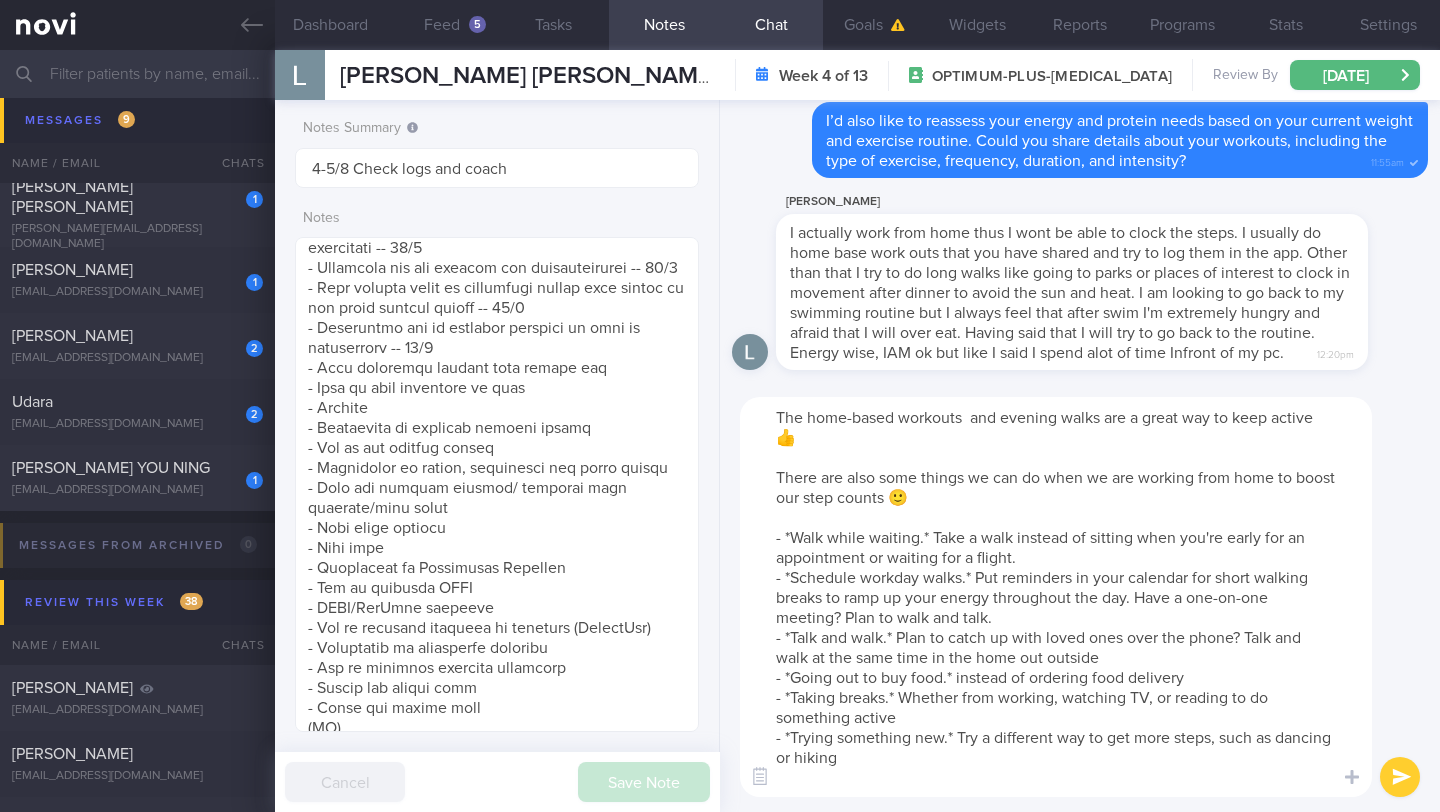 click on "The home-based workouts  and evening walks are a great way to keep active 👍
There are also some things we can do when we are working from home to boost our step counts 🙂
- *Walk while waiting.* Take a walk instead of sitting when you're early for an appointment or waiting for a flight.
- *Schedule workday walks.* Put reminders in your calendar for short walking breaks to ramp up your energy throughout the day. Have a one-on-one meeting? Plan to walk and talk.
- *Talk and walk.* Plan to catch up with loved ones over the phone? Talk and walk at the same time in the home out outside
- *Going out to buy food.* instead of ordering food delivery
- *Taking breaks.* Whether from working, watching TV, or reading to do something active
- *Trying something new.* Try a different way to get more steps, such as dancing or hiking" at bounding box center [1056, 597] 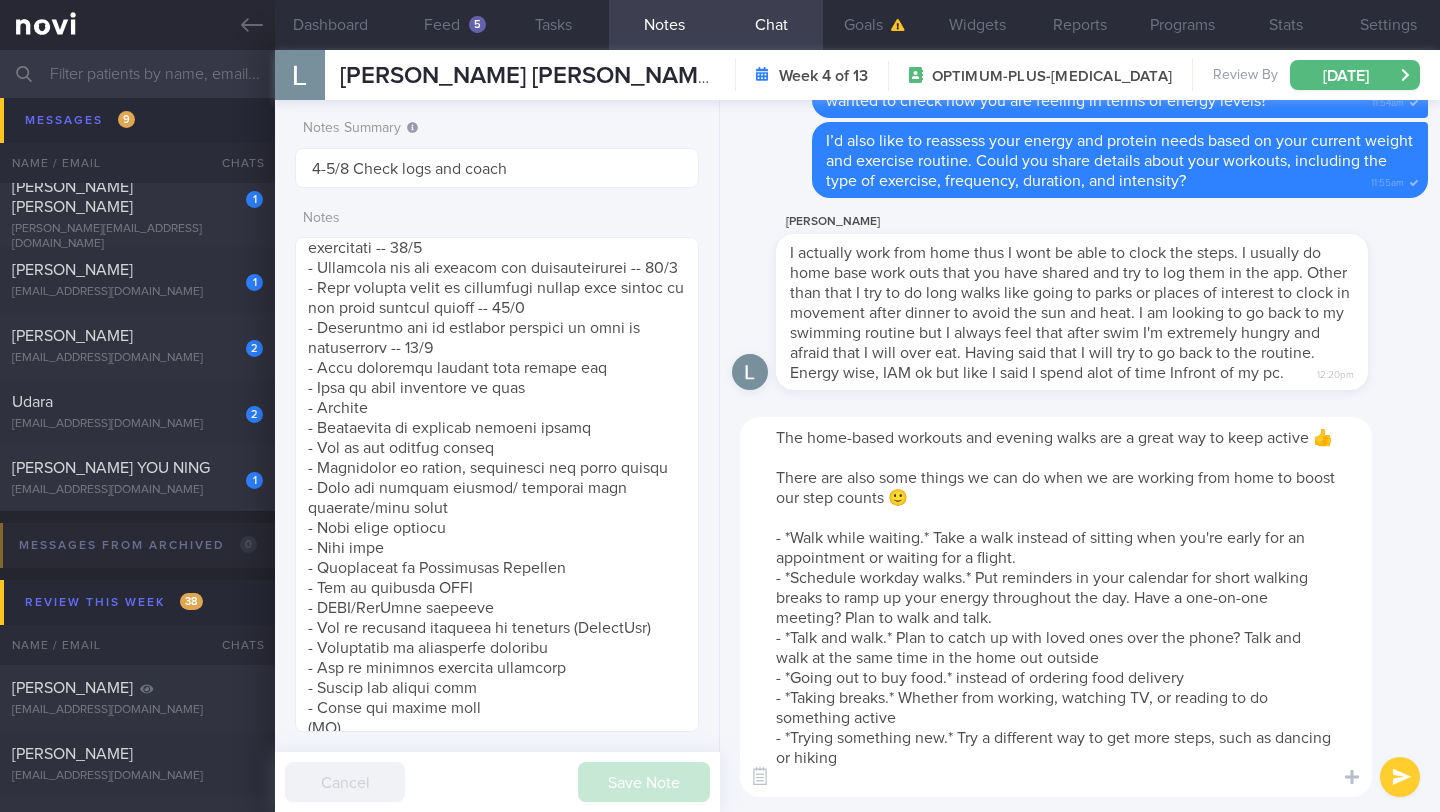 click on "The home-based workouts and evening walks are a great way to keep active 👍
There are also some things we can do when we are working from home to boost our step counts 🙂
- *Walk while waiting.* Take a walk instead of sitting when you're early for an appointment or waiting for a flight.
- *Schedule workday walks.* Put reminders in your calendar for short walking breaks to ramp up your energy throughout the day. Have a one-on-one meeting? Plan to walk and talk.
- *Talk and walk.* Plan to catch up with loved ones over the phone? Talk and walk at the same time in the home out outside
- *Going out to buy food.* instead of ordering food delivery
- *Taking breaks.* Whether from working, watching TV, or reading to do something active
- *Trying something new.* Try a different way to get more steps, such as dancing or hiking" at bounding box center [1056, 607] 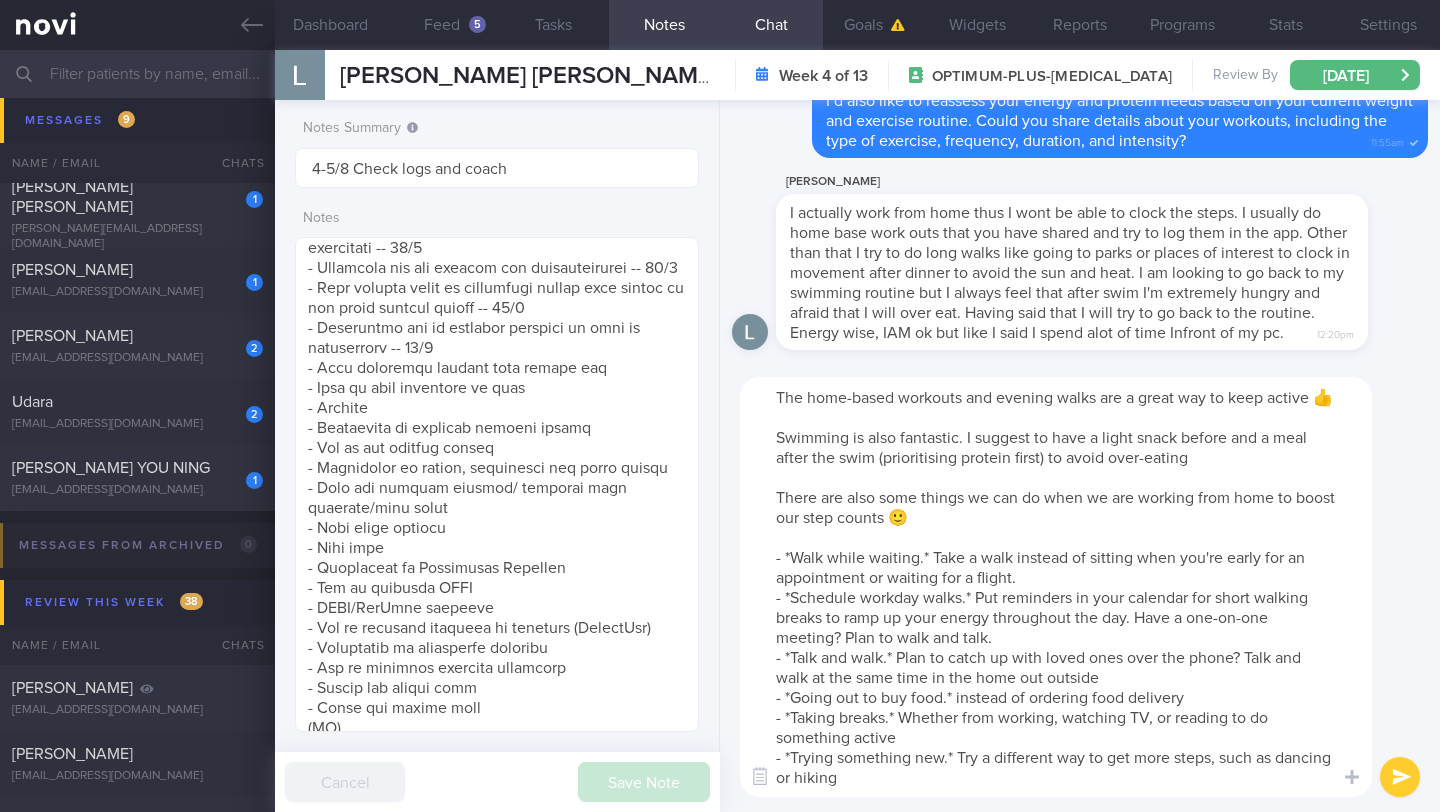 click on "The home-based workouts and evening walks are a great way to keep active 👍
Swimming is also fantastic. I suggest to have a light snack before and a meal after the swim (prioritising protein first) to avoid over-eating
There are also some things we can do when we are working from home to boost our step counts 🙂
- *Walk while waiting.* Take a walk instead of sitting when you're early for an appointment or waiting for a flight.
- *Schedule workday walks.* Put reminders in your calendar for short walking breaks to ramp up your energy throughout the day. Have a one-on-one meeting? Plan to walk and talk.
- *Talk and walk.* Plan to catch up with loved ones over the phone? Talk and walk at the same time in the home out outside
- *Going out to buy food.* instead of ordering food delivery
- *Taking breaks.* Whether from working, watching TV, or reading to do something active
- *Trying something new.* Try a different way to get more steps, such as dancing or hiking" at bounding box center (1056, 587) 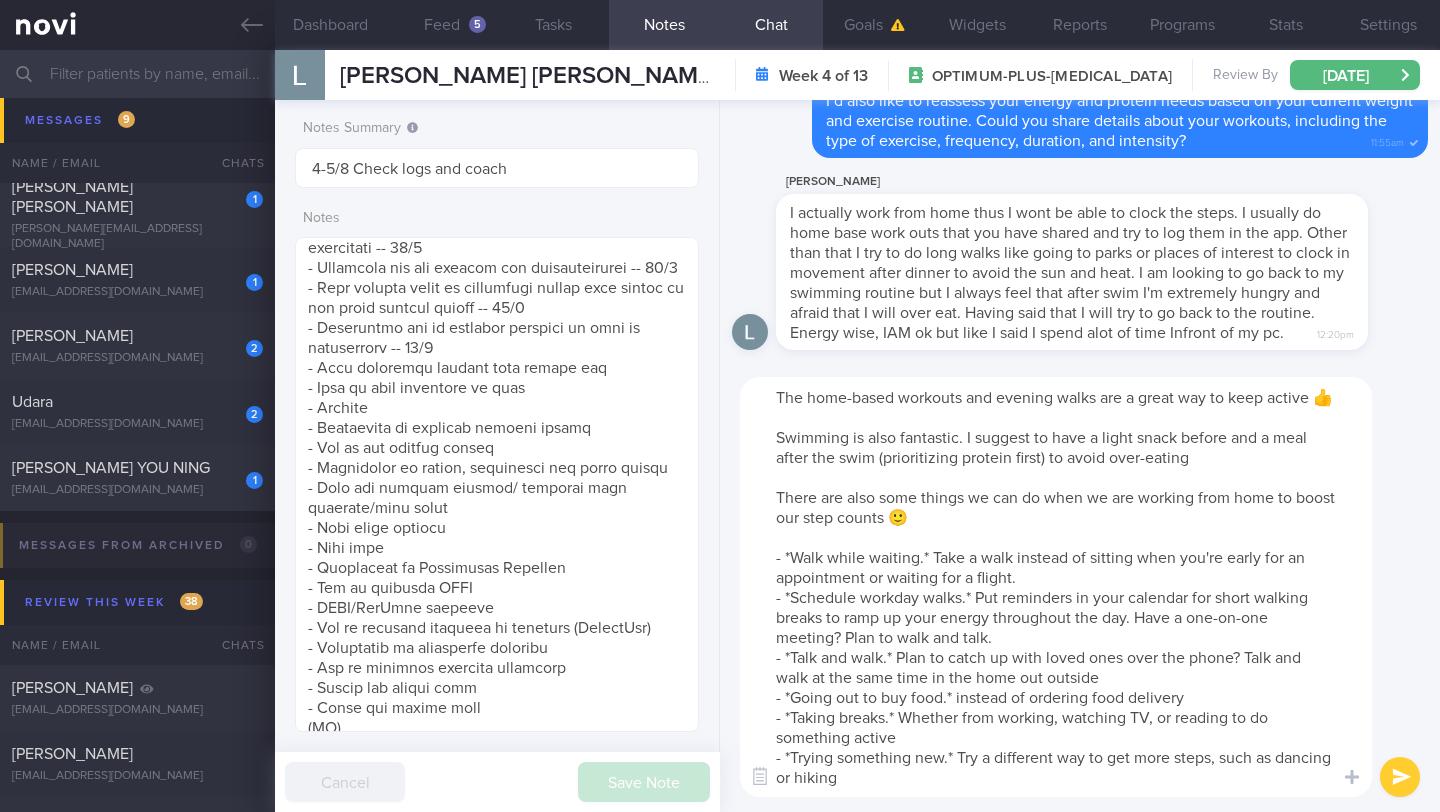 drag, startPoint x: 1041, startPoint y: 479, endPoint x: 1008, endPoint y: 479, distance: 33 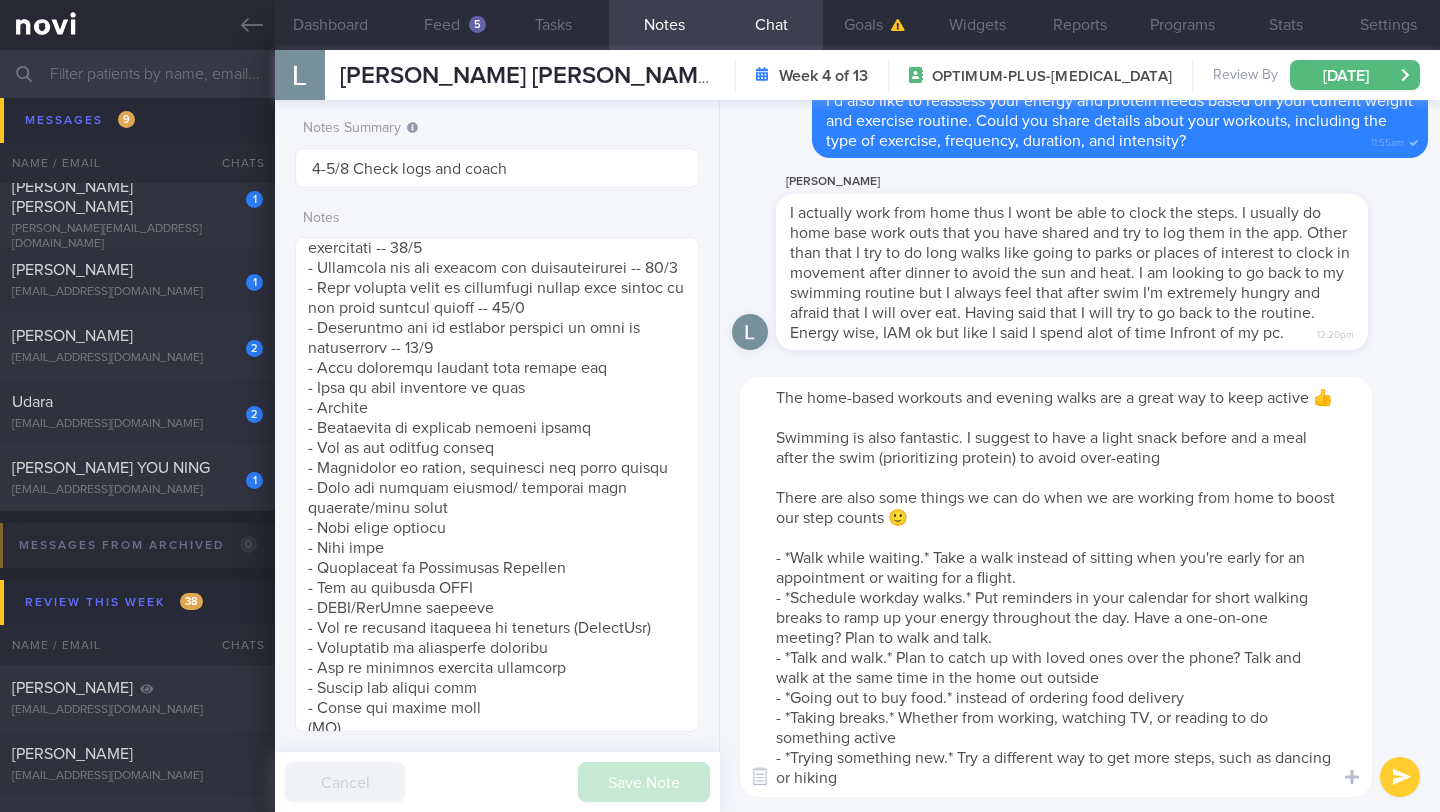 click on "The home-based workouts and evening walks are a great way to keep active 👍
Swimming is also fantastic. I suggest to have a light snack before and a meal after the swim (prioritizing protein) to avoid over-eating
There are also some things we can do when we are working from home to boost our step counts 🙂
- *Walk while waiting.* Take a walk instead of sitting when you're early for an appointment or waiting for a flight.
- *Schedule workday walks.* Put reminders in your calendar for short walking breaks to ramp up your energy throughout the day. Have a one-on-one meeting? Plan to walk and talk.
- *Talk and walk.* Plan to catch up with loved ones over the phone? Talk and walk at the same time in the home out outside
- *Going out to buy food.* instead of ordering food delivery
- *Taking breaks.* Whether from working, watching TV, or reading to do something active
- *Trying something new.* Try a different way to get more steps, such as dancing or hiking" at bounding box center [1056, 587] 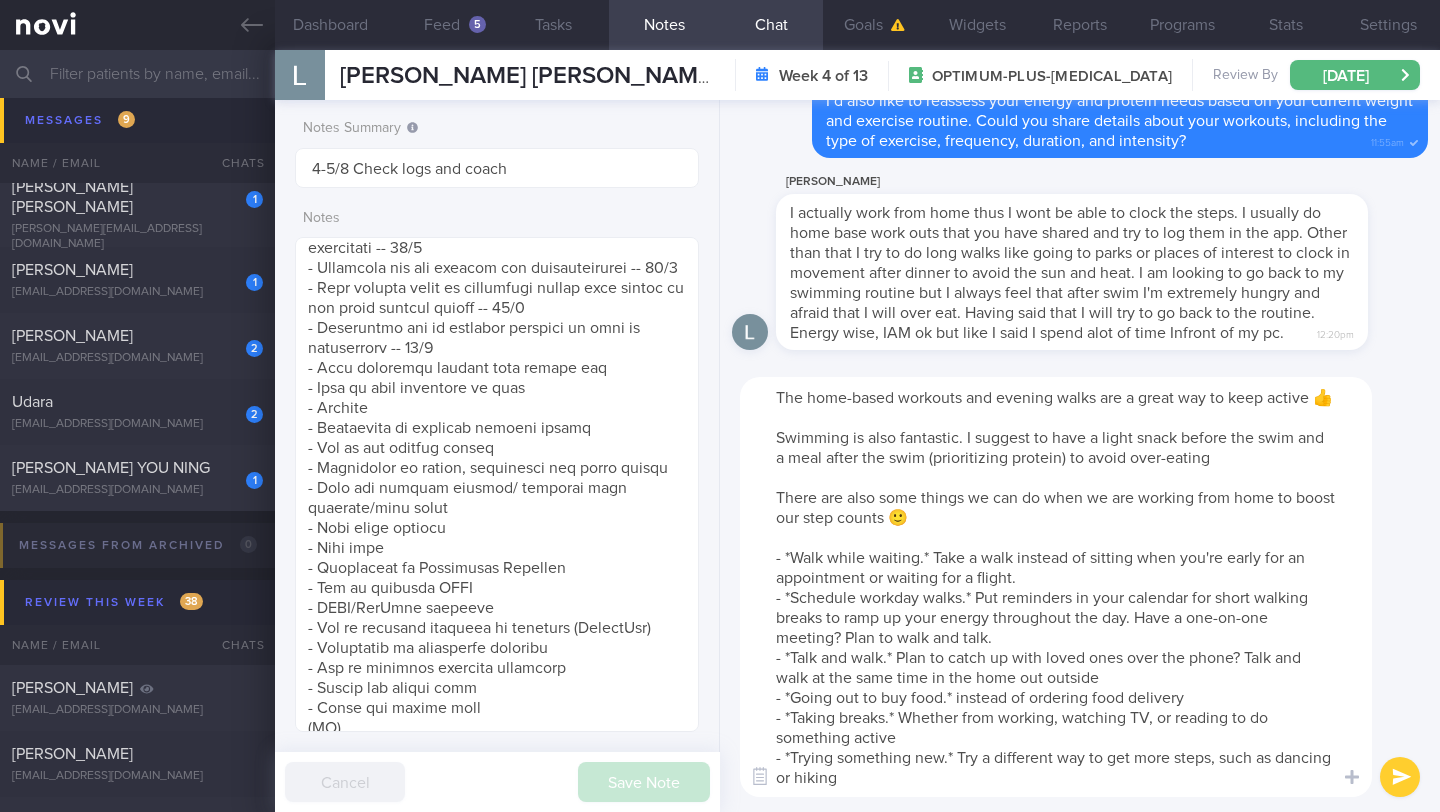 click on "The home-based workouts and evening walks are a great way to keep active 👍
Swimming is also fantastic. I suggest to have a light snack before the swim and a meal after the swim (prioritizing protein) to avoid over-eating
There are also some things we can do when we are working from home to boost our step counts 🙂
- *Walk while waiting.* Take a walk instead of sitting when you're early for an appointment or waiting for a flight.
- *Schedule workday walks.* Put reminders in your calendar for short walking breaks to ramp up your energy throughout the day. Have a one-on-one meeting? Plan to walk and talk.
- *Talk and walk.* Plan to catch up with loved ones over the phone? Talk and walk at the same time in the home out outside
- *Going out to buy food.* instead of ordering food delivery
- *Taking breaks.* Whether from working, watching TV, or reading to do something active
- *Trying something new.* Try a different way to get more steps, such as dancing or hiking" at bounding box center [1056, 587] 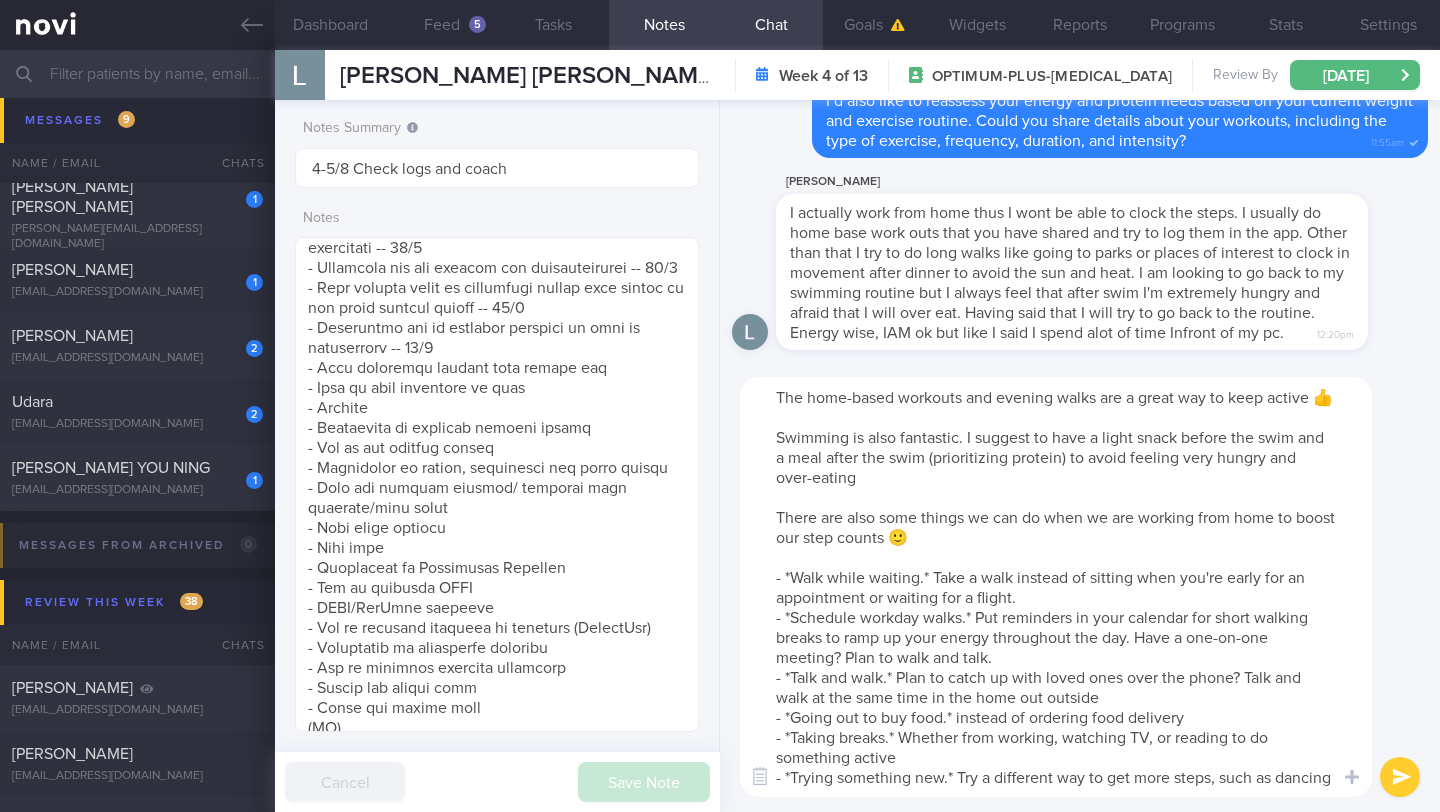 click on "The home-based workouts and evening walks are a great way to keep active 👍
Swimming is also fantastic. I suggest to have a light snack before the swim and a meal after the swim (prioritizing protein) to avoid feeling very hungry and over-eating
There are also some things we can do when we are working from home to boost our step counts 🙂
- *Walk while waiting.* Take a walk instead of sitting when you're early for an appointment or waiting for a flight.
- *Schedule workday walks.* Put reminders in your calendar for short walking breaks to ramp up your energy throughout the day. Have a one-on-one meeting? Plan to walk and talk.
- *Talk and walk.* Plan to catch up with loved ones over the phone? Talk and walk at the same time in the home out outside
- *Going out to buy food.* instead of ordering food delivery
- *Taking breaks.* Whether from working, watching TV, or reading to do something active
- *Trying something new.* Try a different way to get more steps, such as dancing or hiking" at bounding box center (1056, 587) 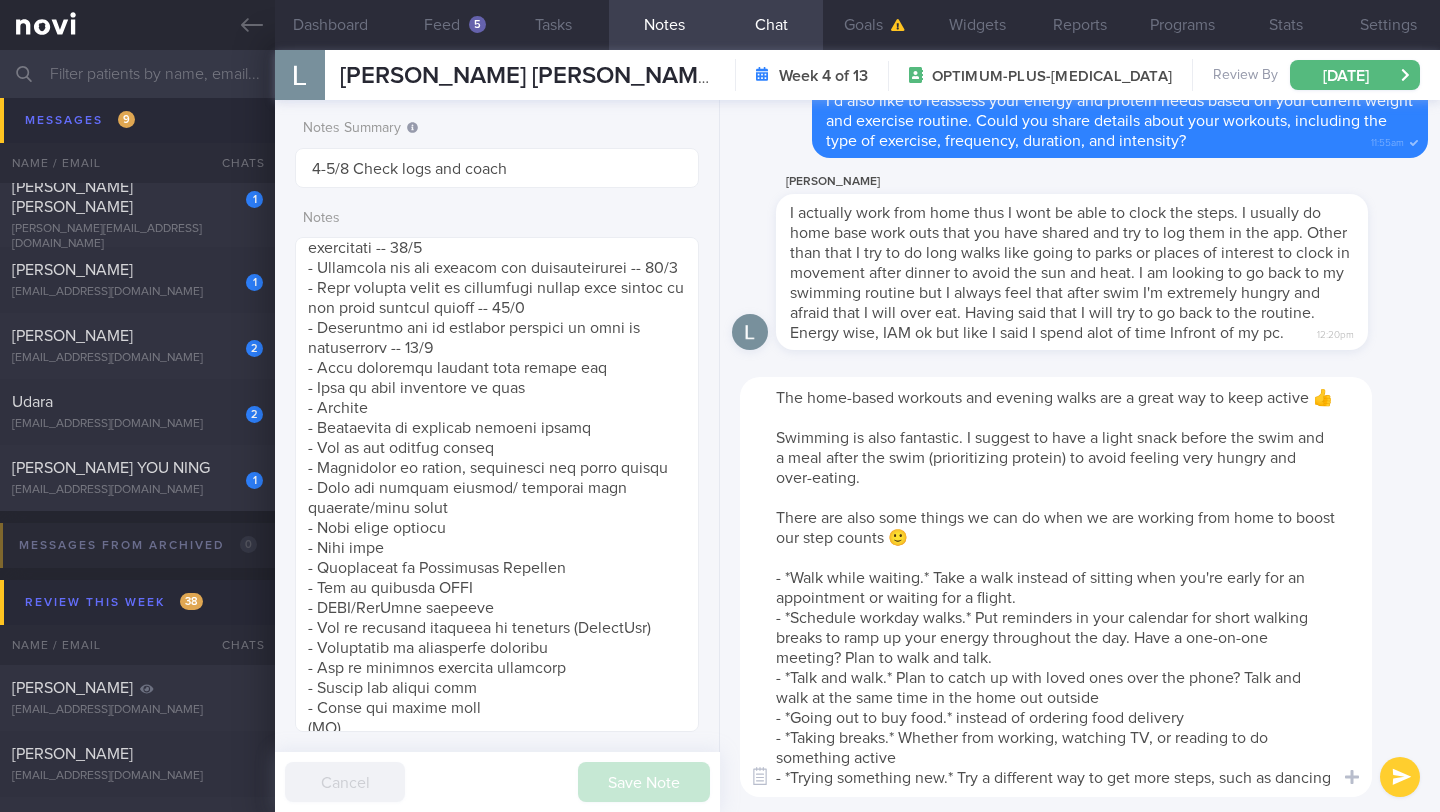 scroll, scrollTop: 60, scrollLeft: 0, axis: vertical 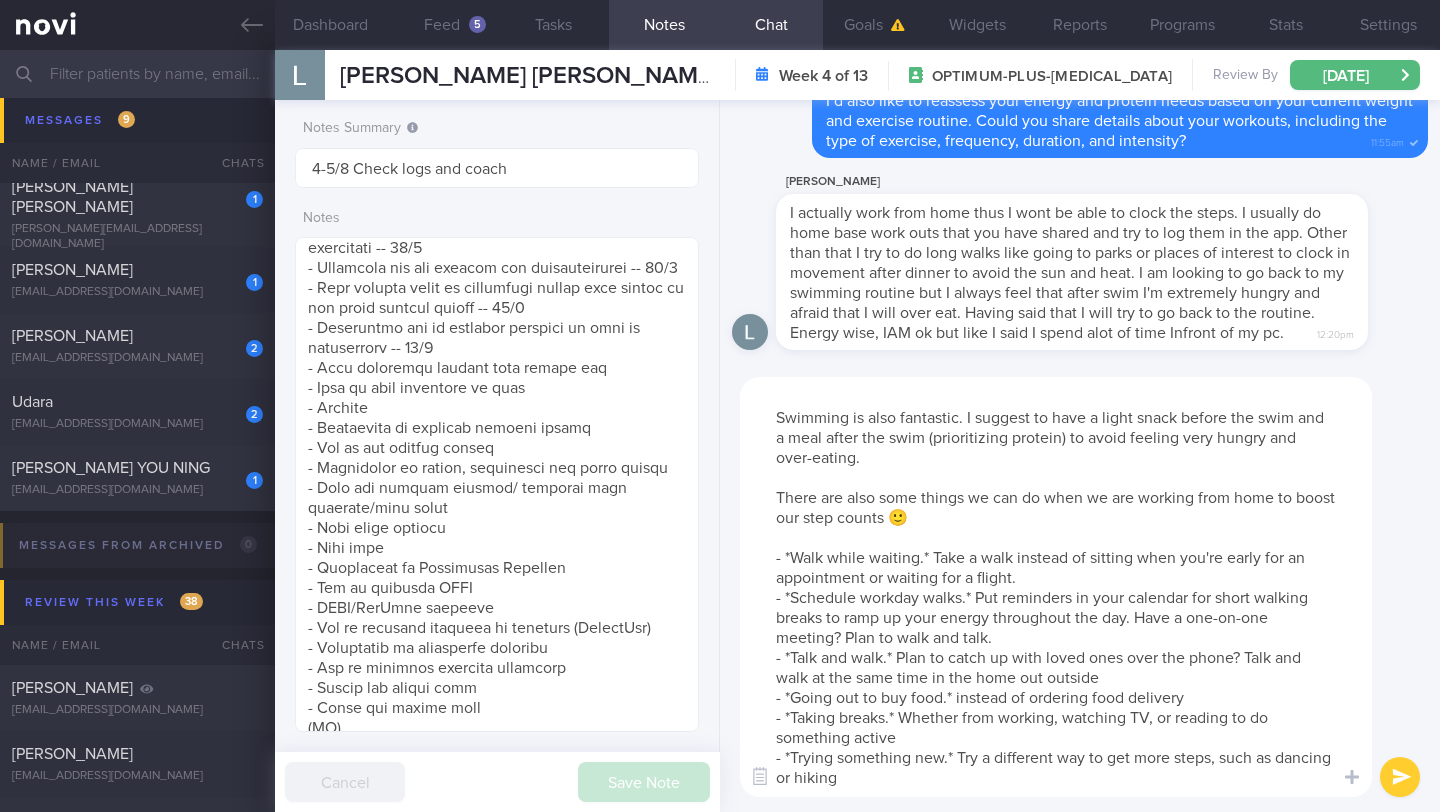 drag, startPoint x: 769, startPoint y: 540, endPoint x: 919, endPoint y: 808, distance: 307.12213 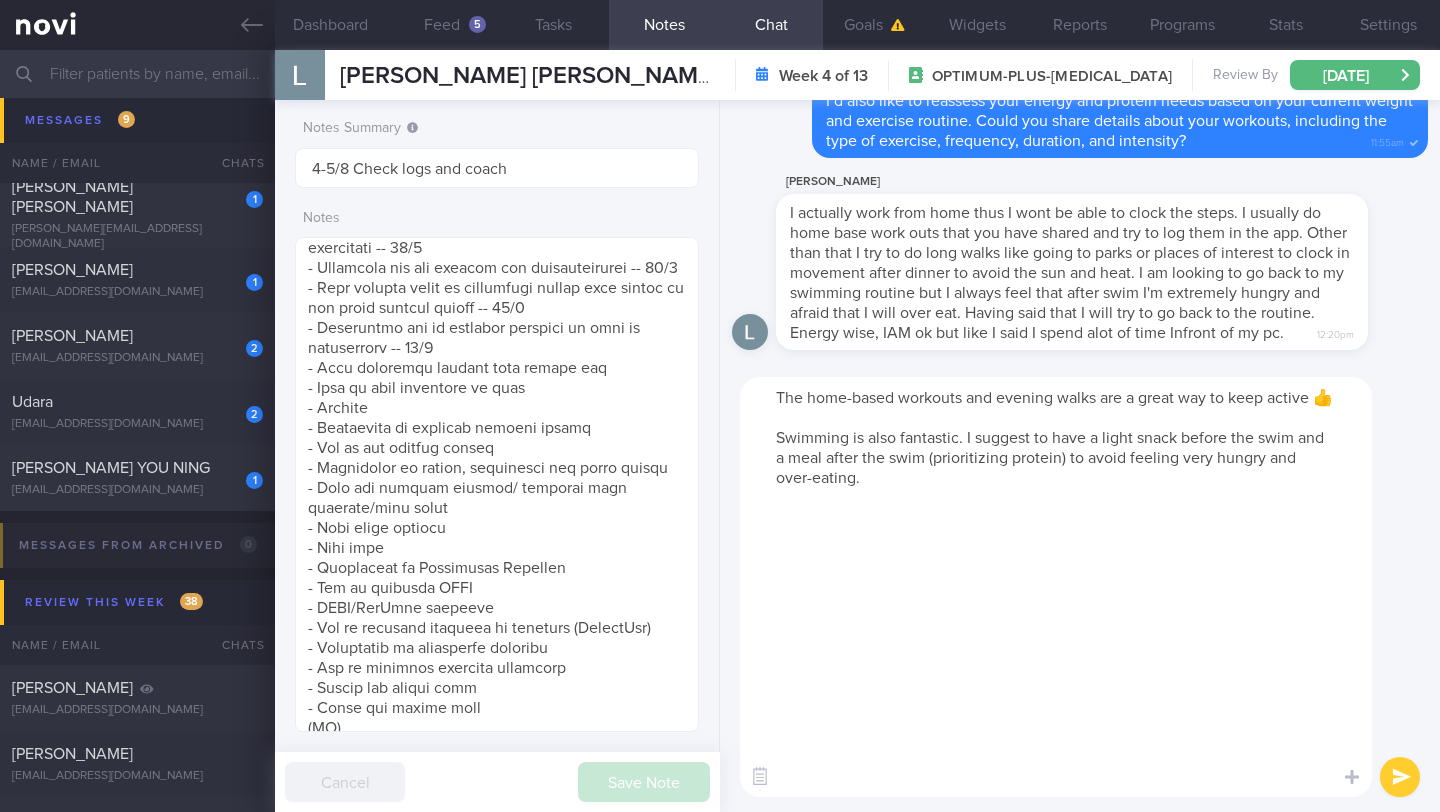scroll, scrollTop: 0, scrollLeft: 0, axis: both 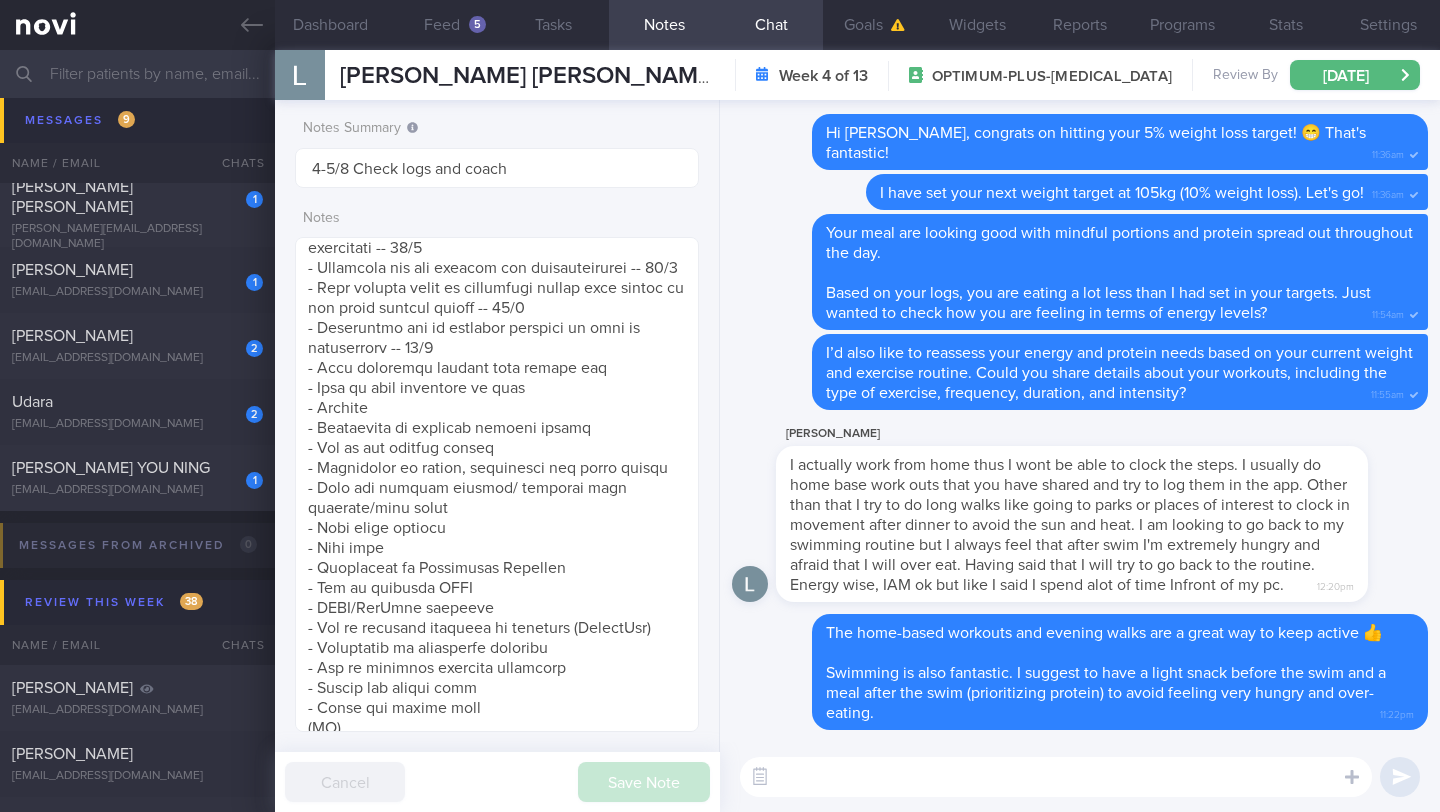 paste on "There are also some things we can do when we are working from home to boost our step counts 🙂
- *Walk while waiting.* Take a walk instead of sitting when you're early for an appointment or waiting for a flight.
- *Schedule workday walks.* Put reminders in your calendar for short walking breaks to ramp up your energy throughout the day. Have a one-on-one meeting? Plan to walk and talk.
- *Talk and walk.* Plan to catch up with loved ones over the phone? Talk and walk at the same time in the home out outside
- *Going out to buy food.* instead of ordering food delivery
- *Taking breaks.* Whether from working, watching TV, or reading to do something active
- *Trying something new.* Try a different way to get more steps, such as dancing or hiking" 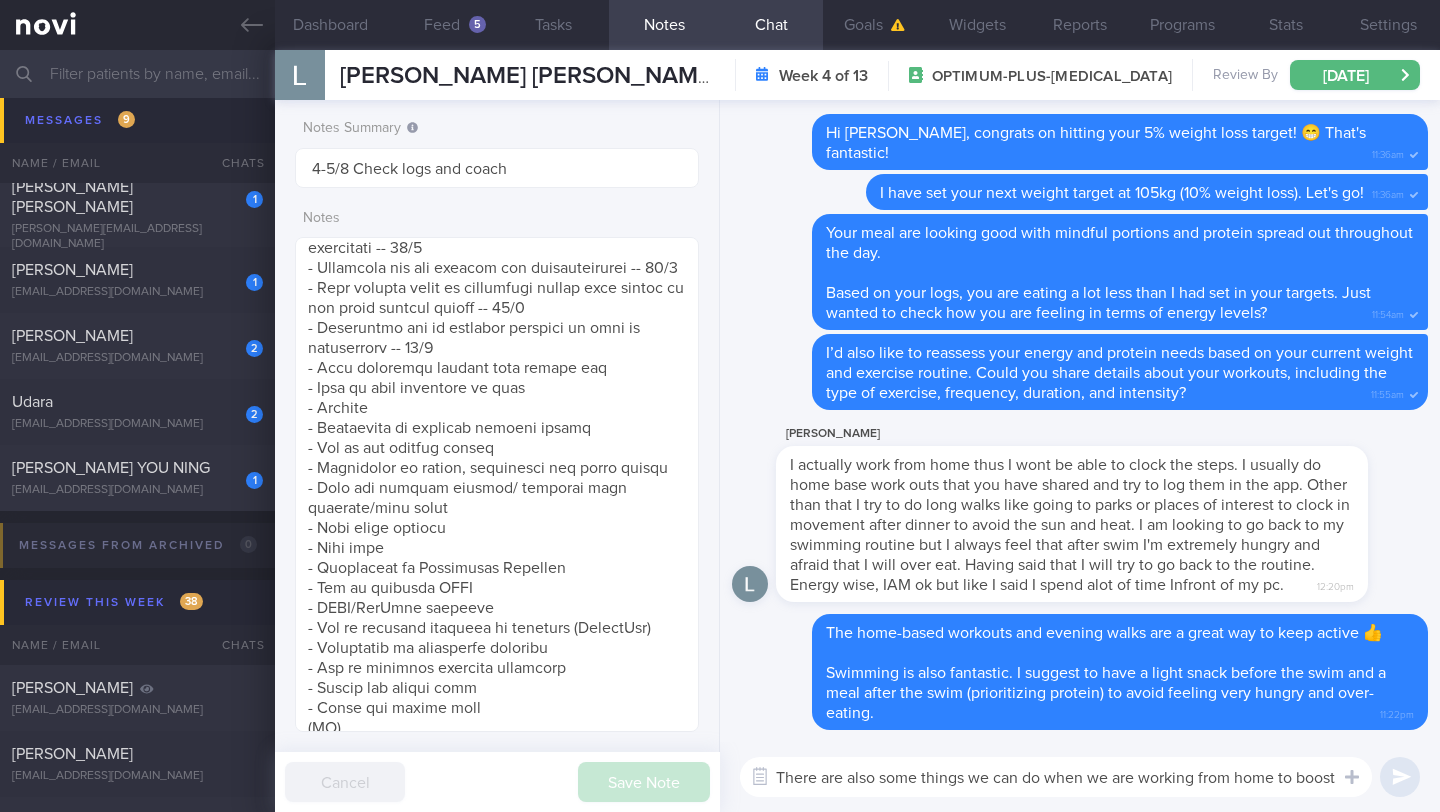 scroll, scrollTop: 0, scrollLeft: 0, axis: both 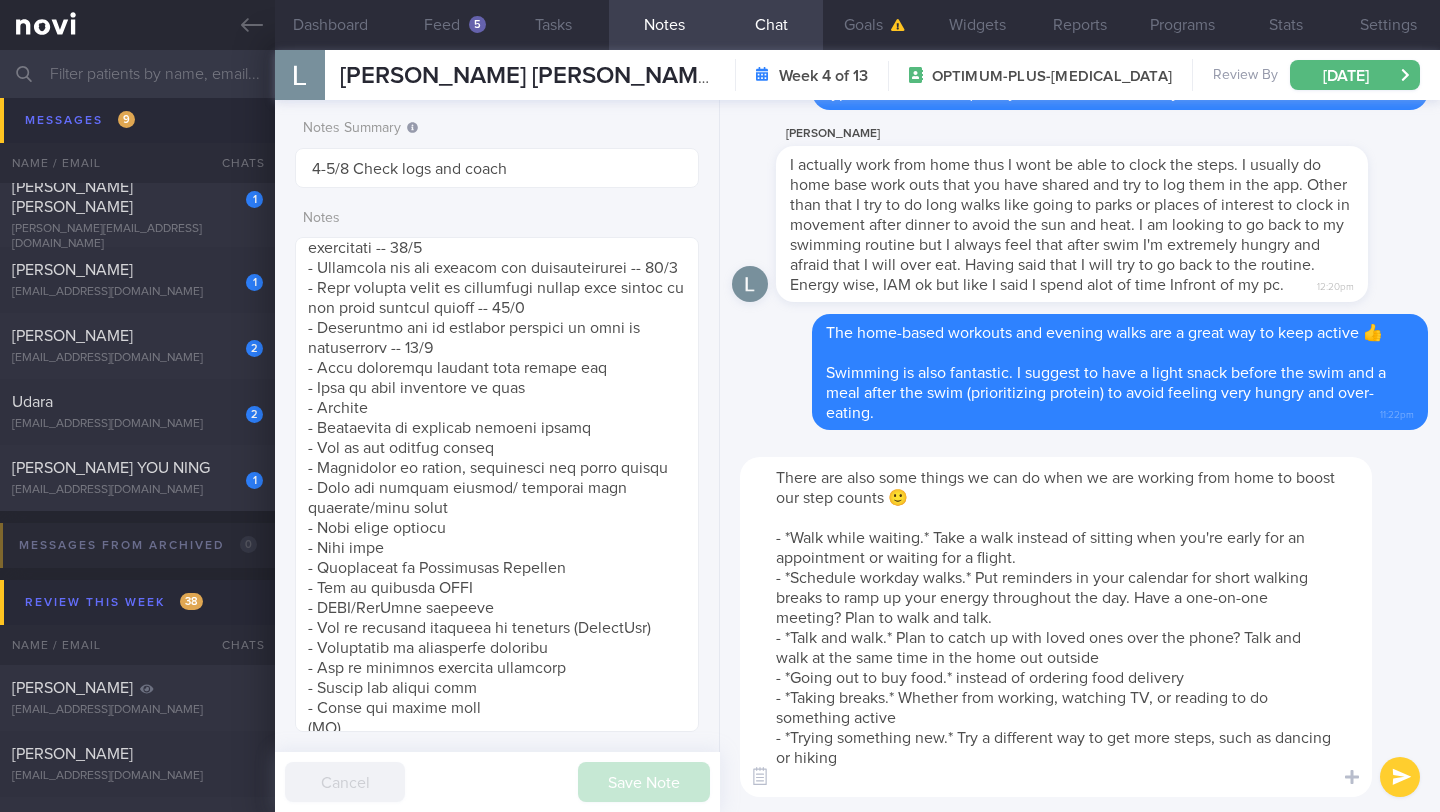 type on "There are also some things we can do when we are working from home to boost our step counts 🙂
- *Walk while waiting.* Take a walk instead of sitting when you're early for an appointment or waiting for a flight.
- *Schedule workday walks.* Put reminders in your calendar for short walking breaks to ramp up your energy throughout the day. Have a one-on-one meeting? Plan to walk and talk.
- *Talk and walk.* Plan to catch up with loved ones over the phone? Talk and walk at the same time in the home out outside
- *Going out to buy food.* instead of ordering food delivery
- *Taking breaks.* Whether from working, watching TV, or reading to do something active
- *Trying something new.* Try a different way to get more steps, such as dancing or hiking" 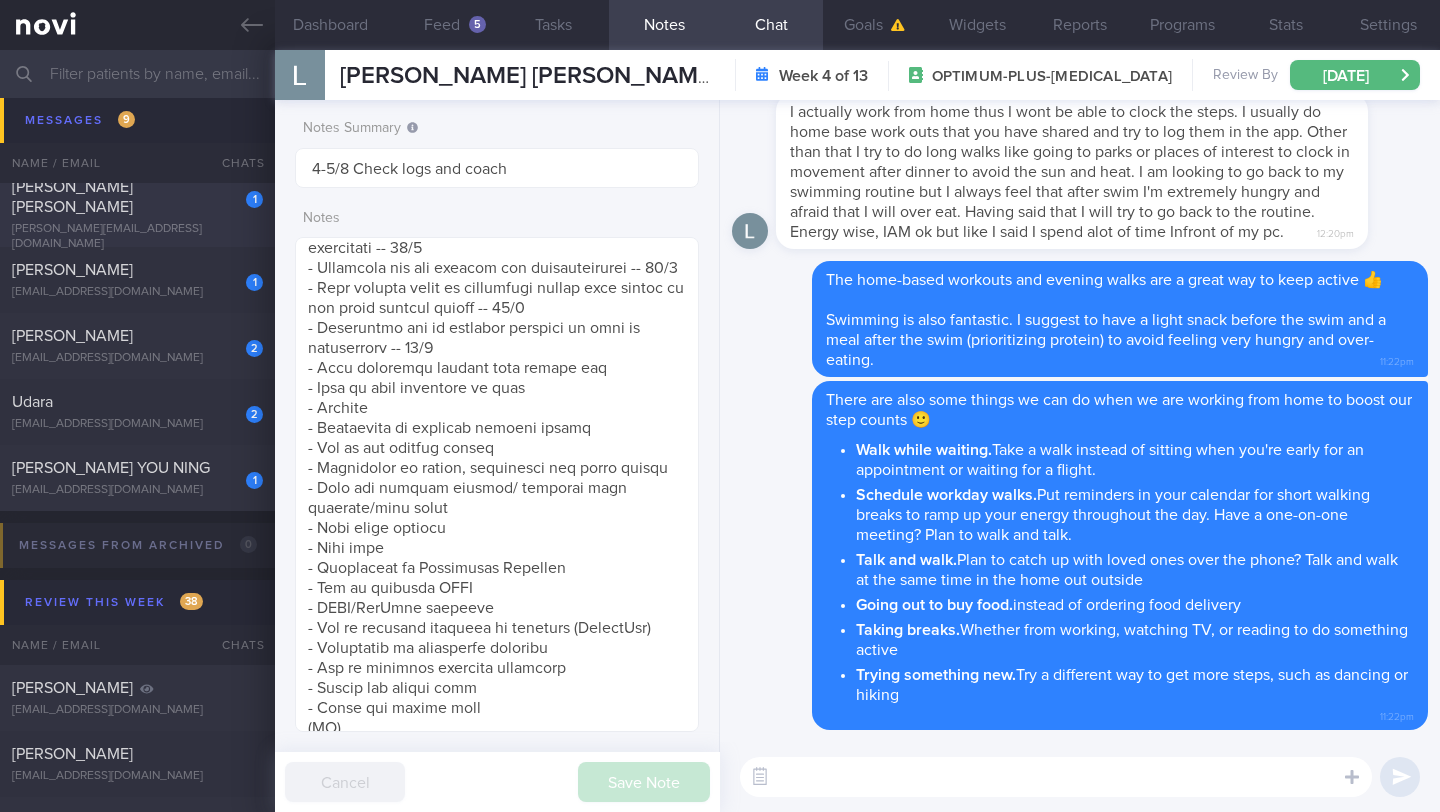 click on "[PERSON_NAME] [PERSON_NAME]" at bounding box center [72, 197] 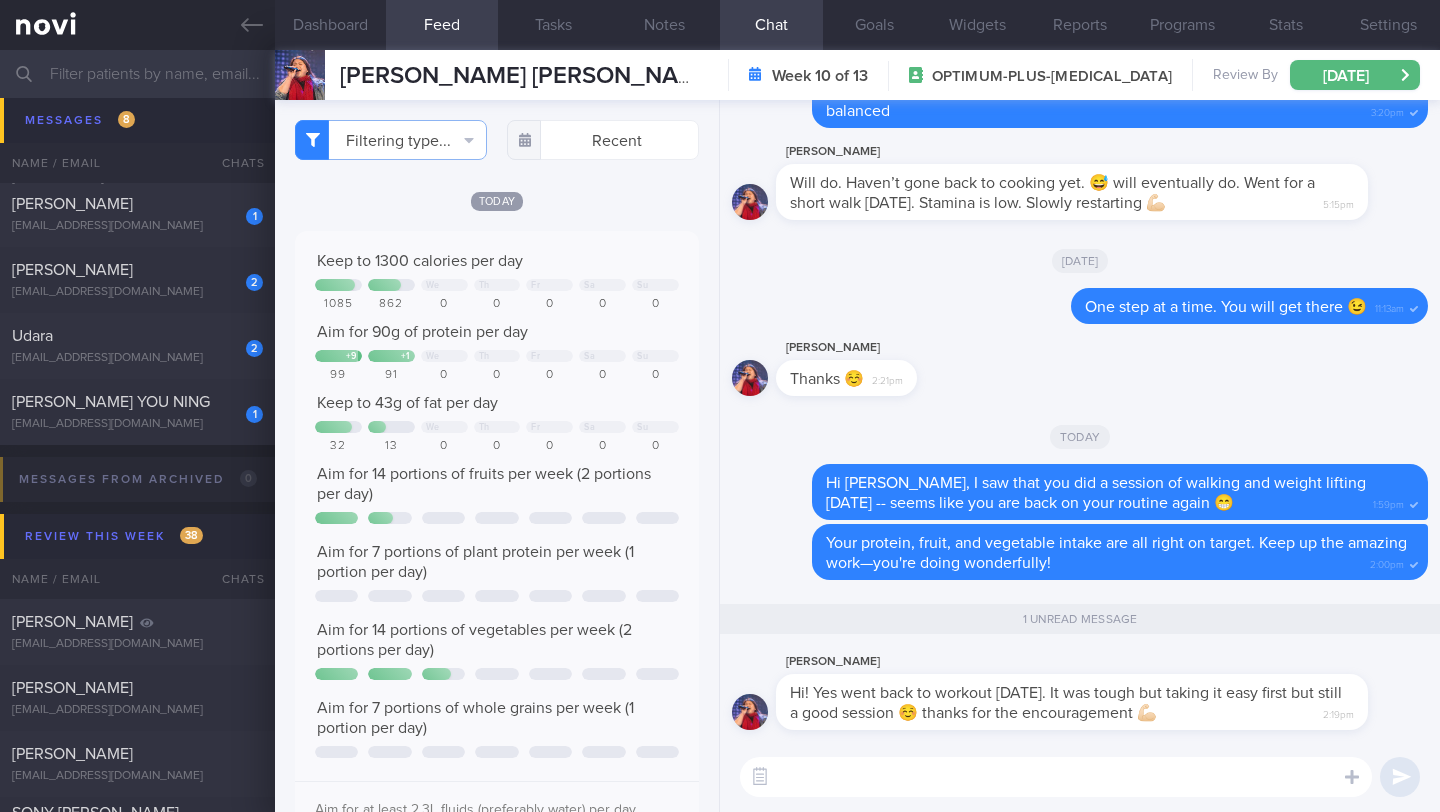 click at bounding box center (1056, 777) 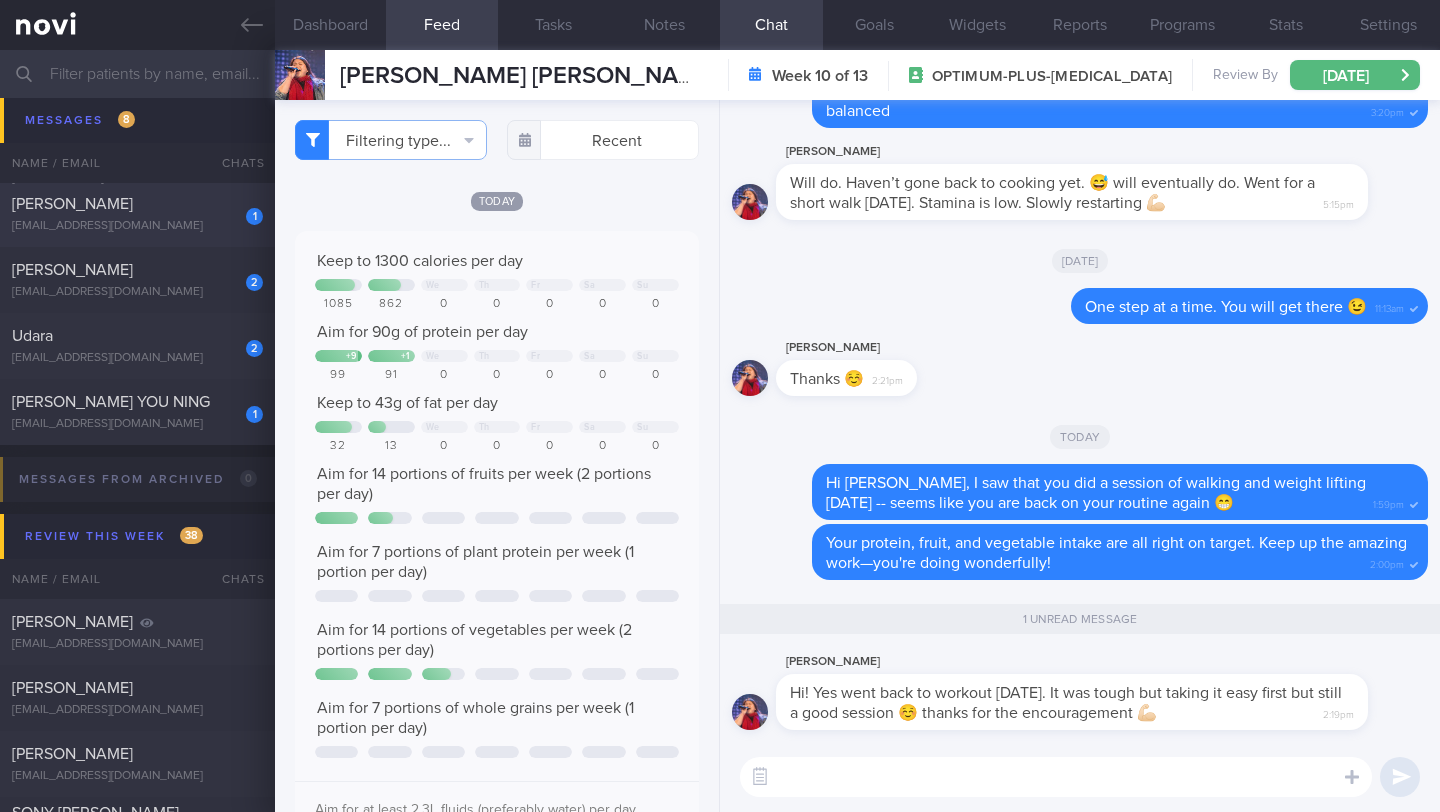 click on "[PERSON_NAME]" at bounding box center [72, 204] 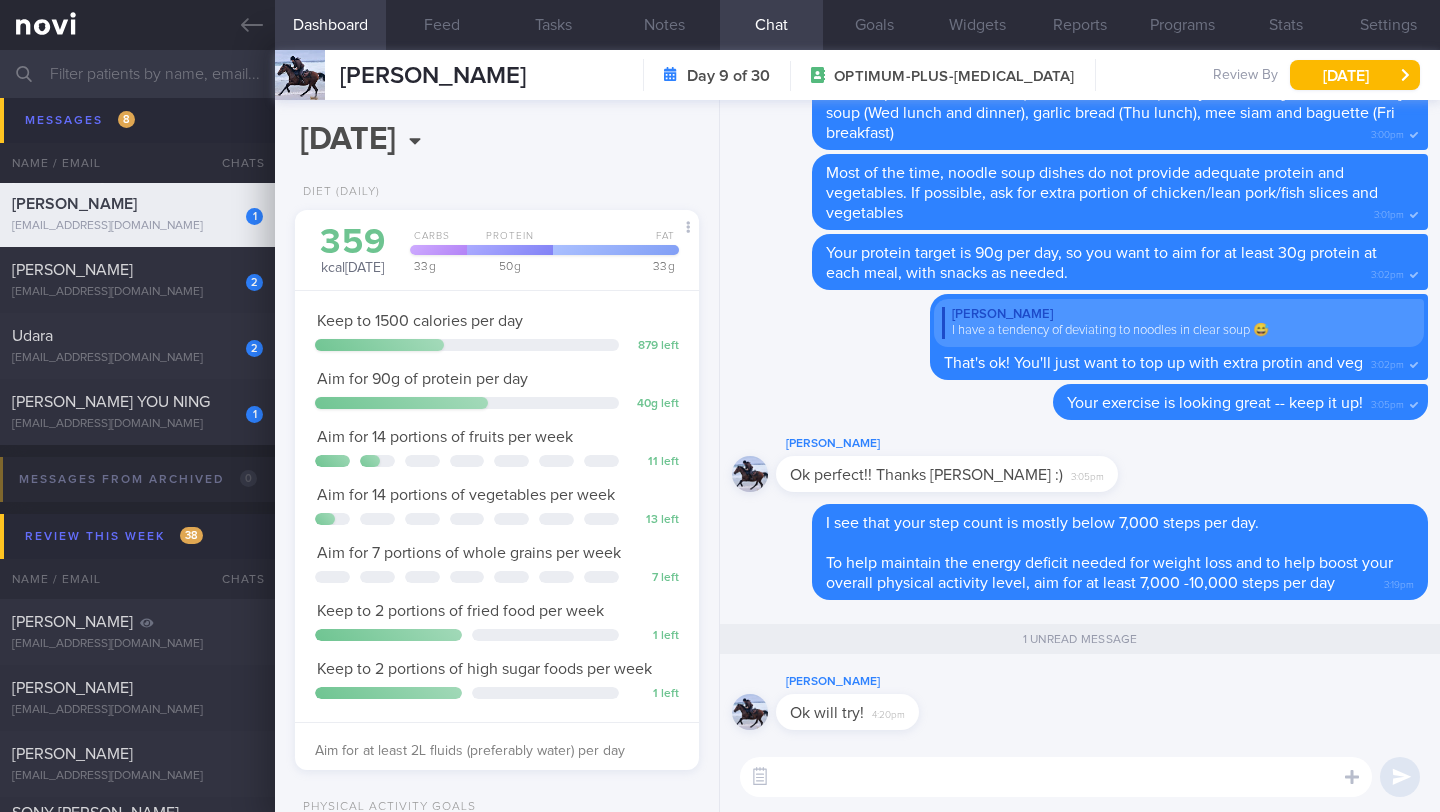 scroll, scrollTop: 999795, scrollLeft: 999647, axis: both 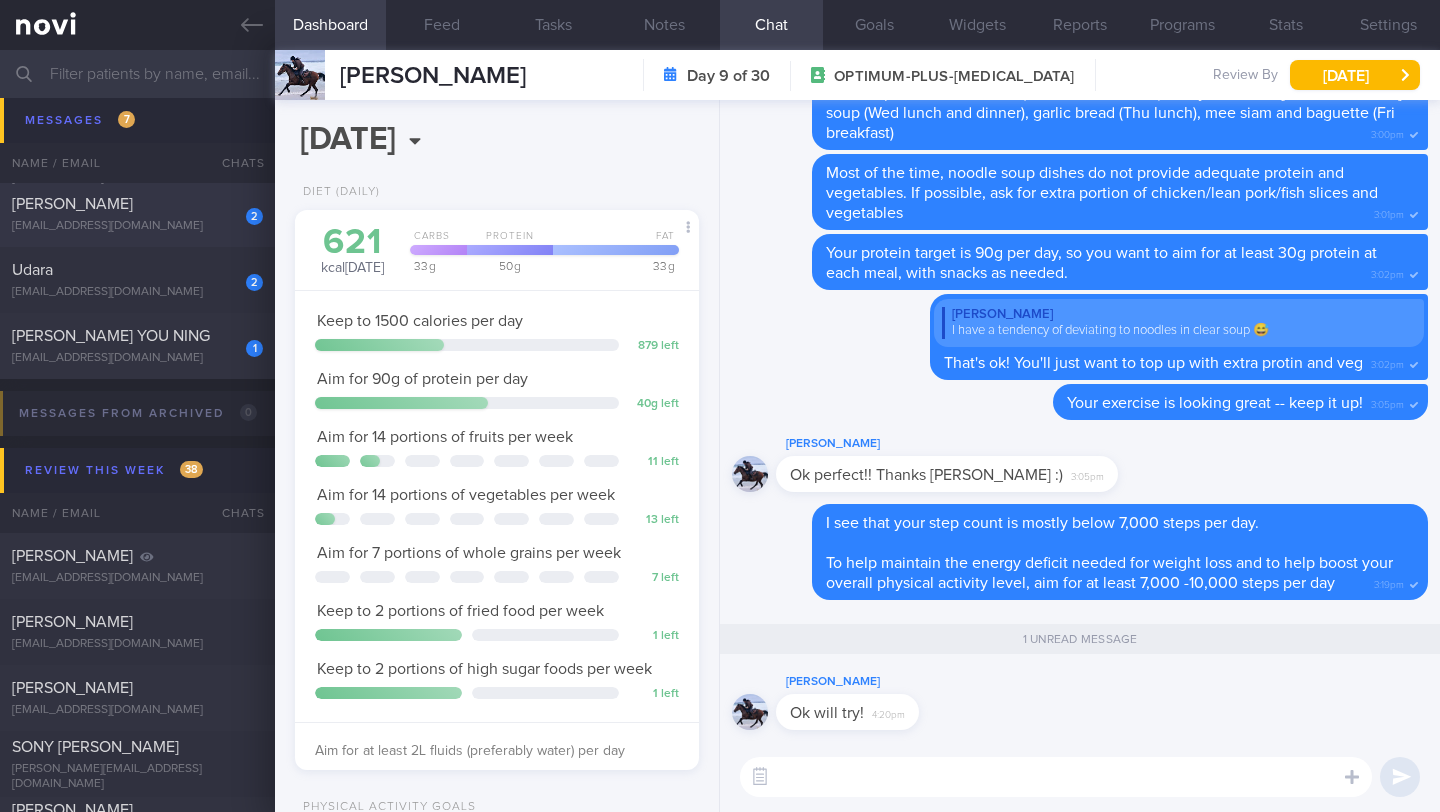 click on "[PERSON_NAME]" at bounding box center [135, 204] 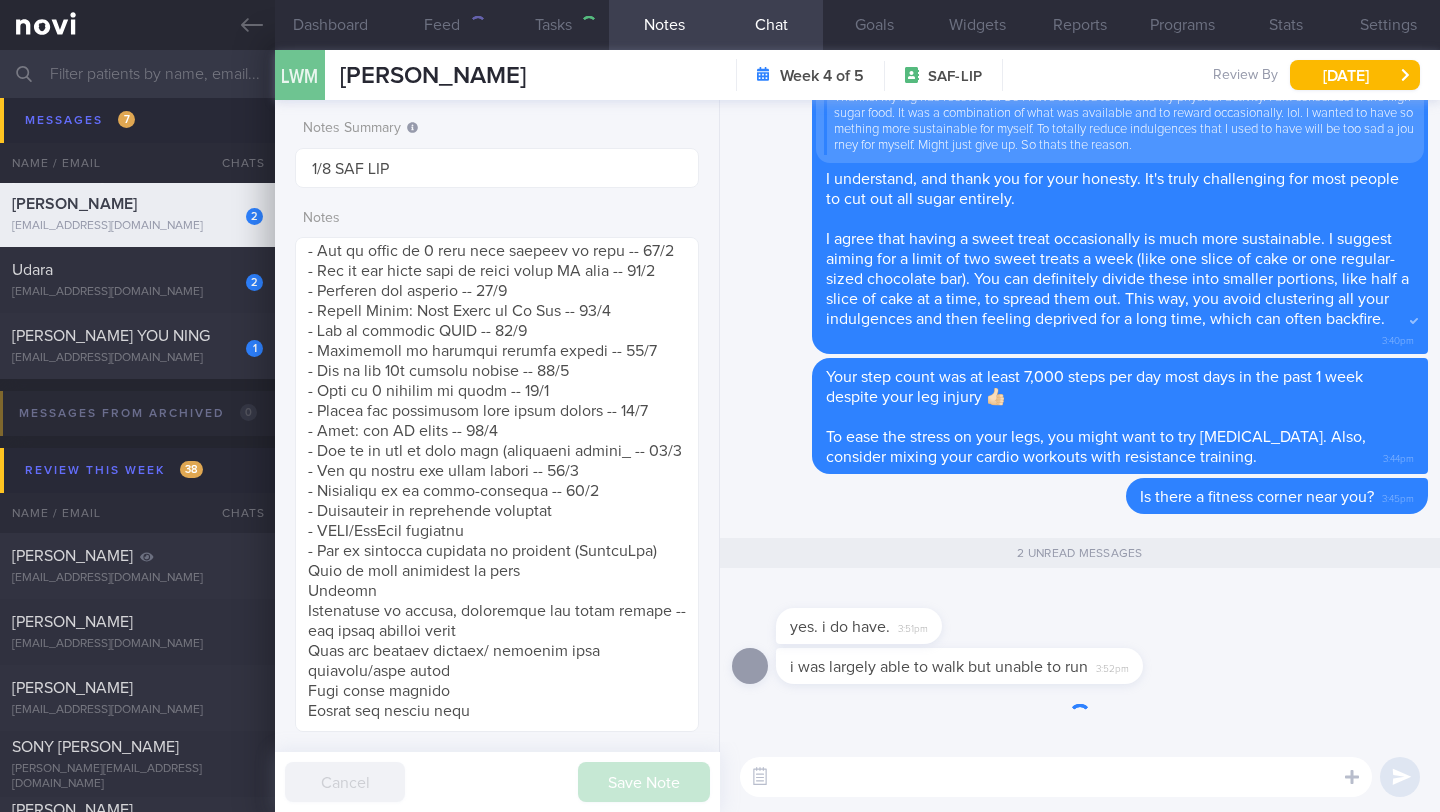 scroll, scrollTop: 1107, scrollLeft: 0, axis: vertical 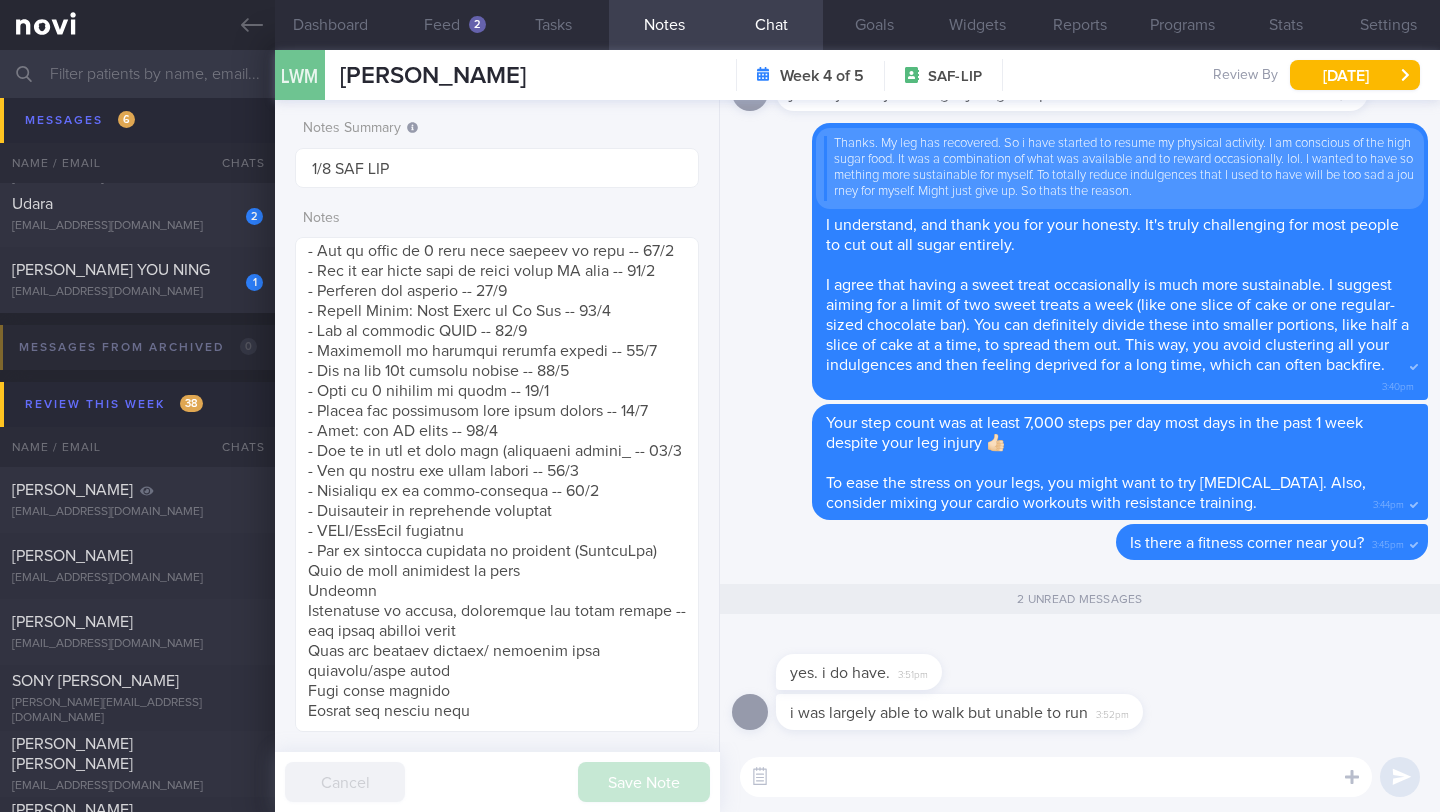 click on "Dashboard" at bounding box center [330, 25] 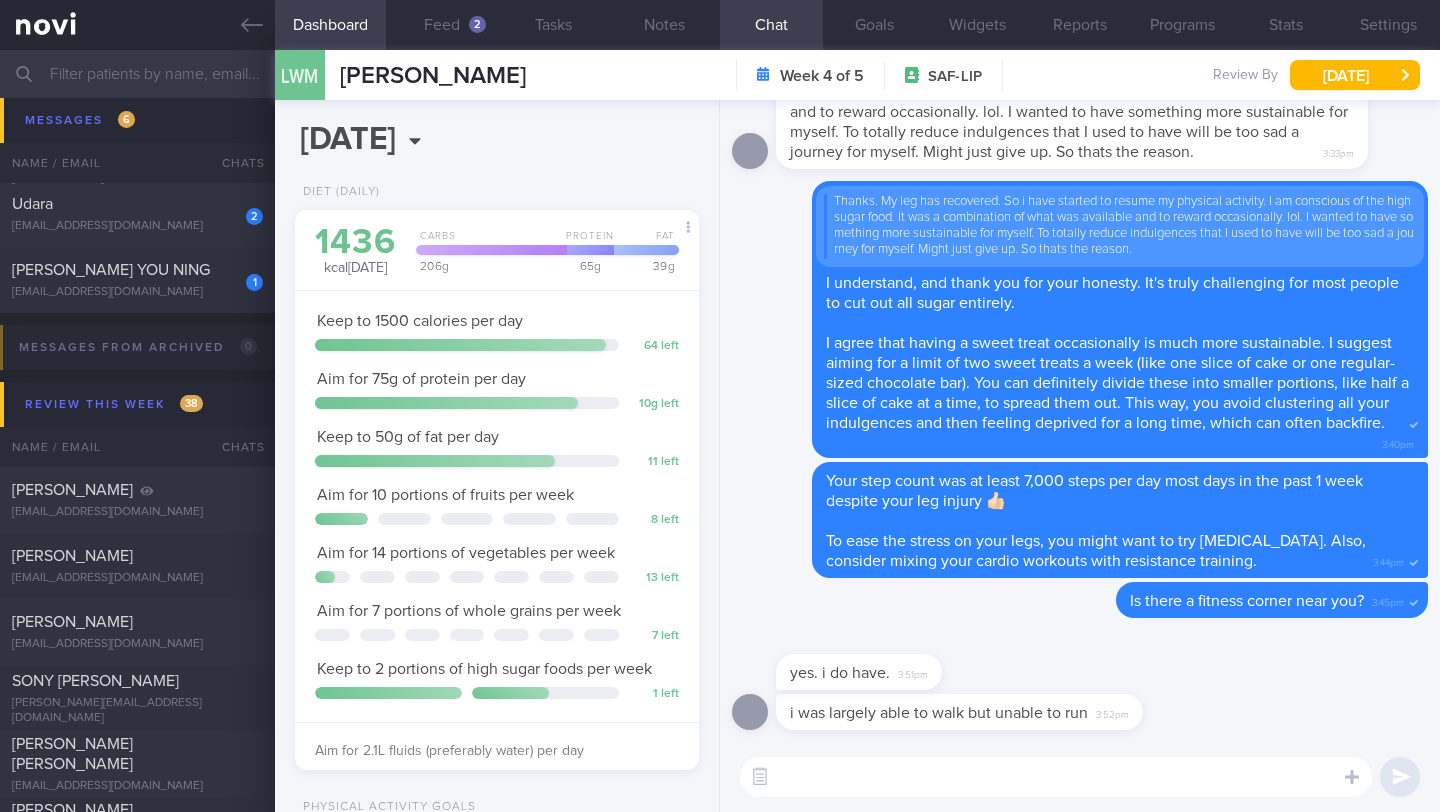 scroll, scrollTop: 999820, scrollLeft: 999639, axis: both 